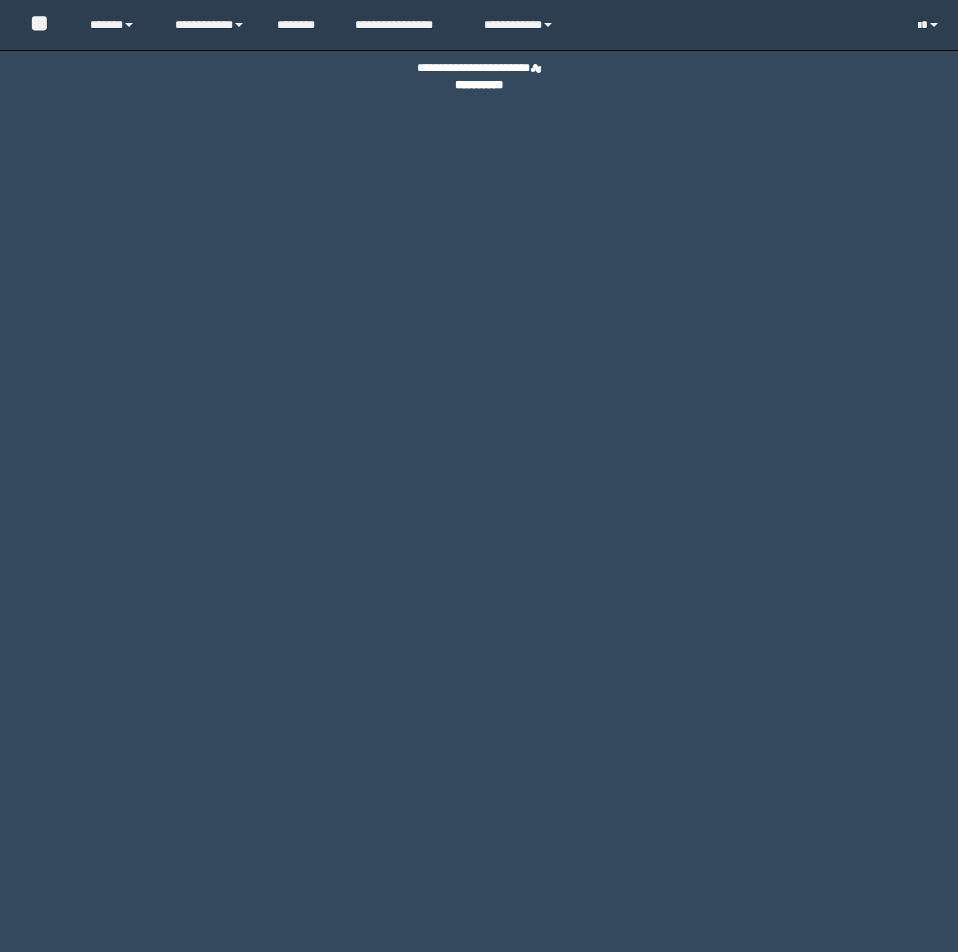 scroll, scrollTop: 0, scrollLeft: 0, axis: both 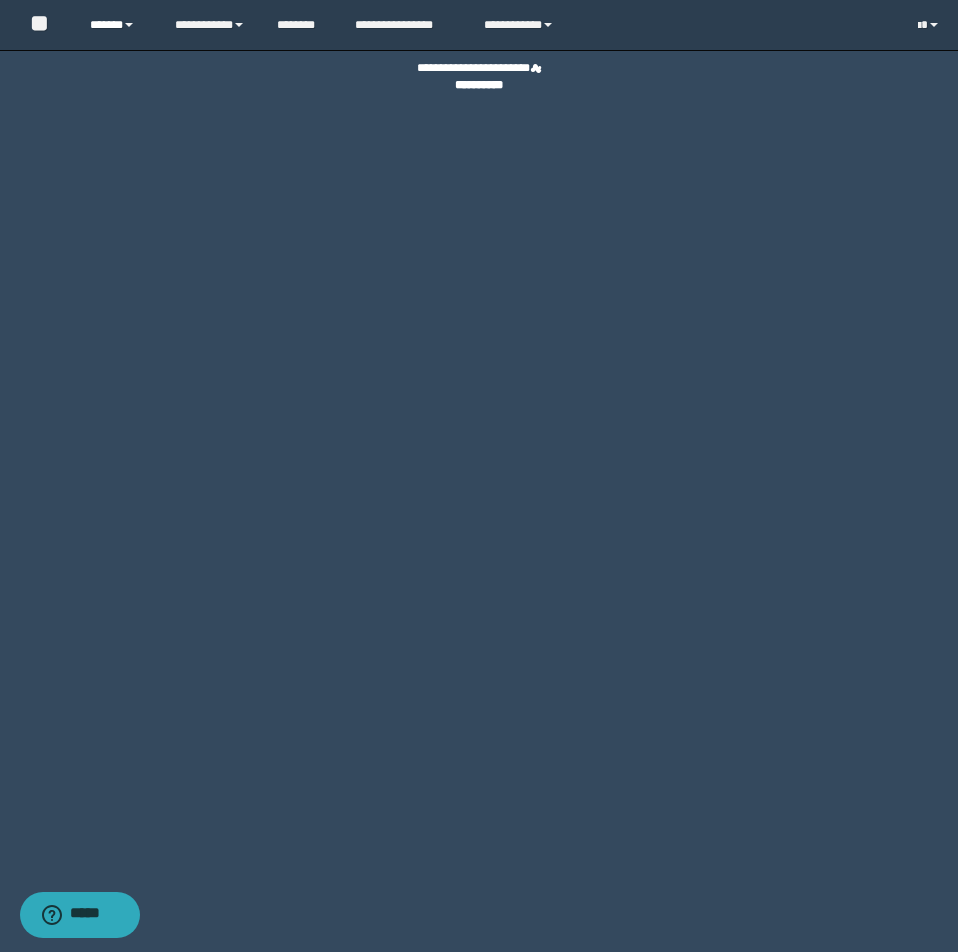 click on "******" at bounding box center (117, 25) 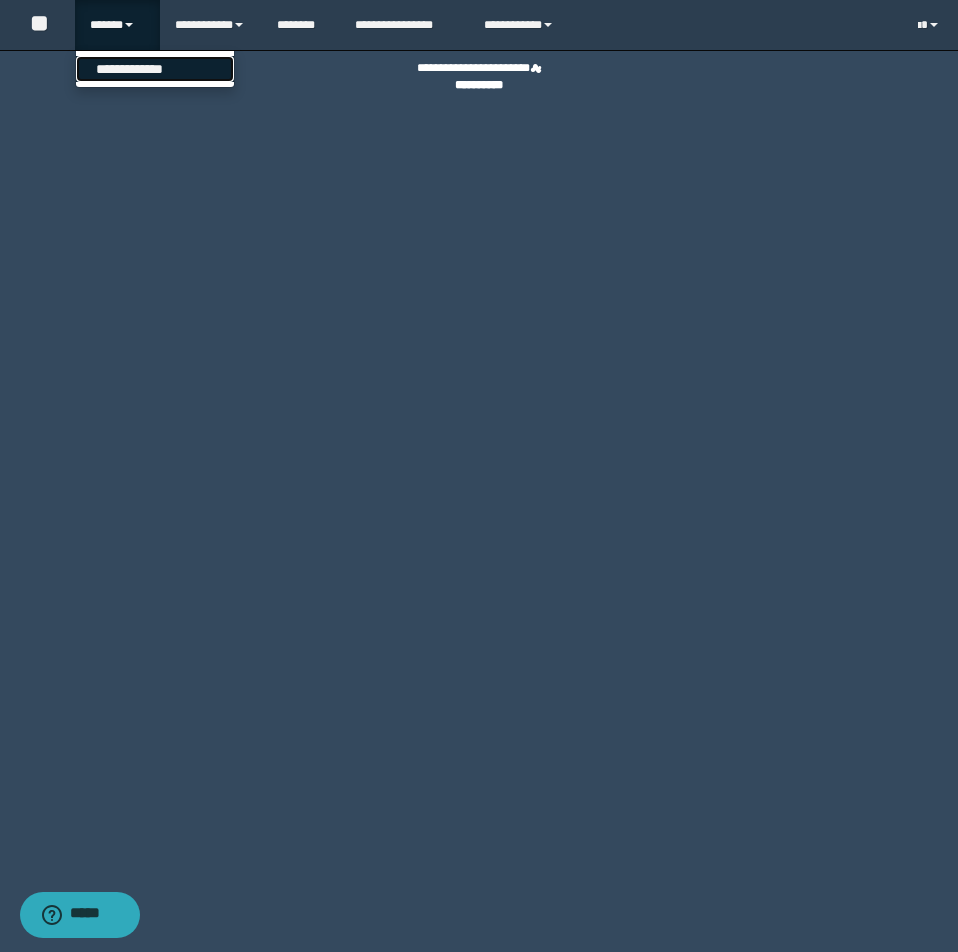 click on "**********" at bounding box center [155, 69] 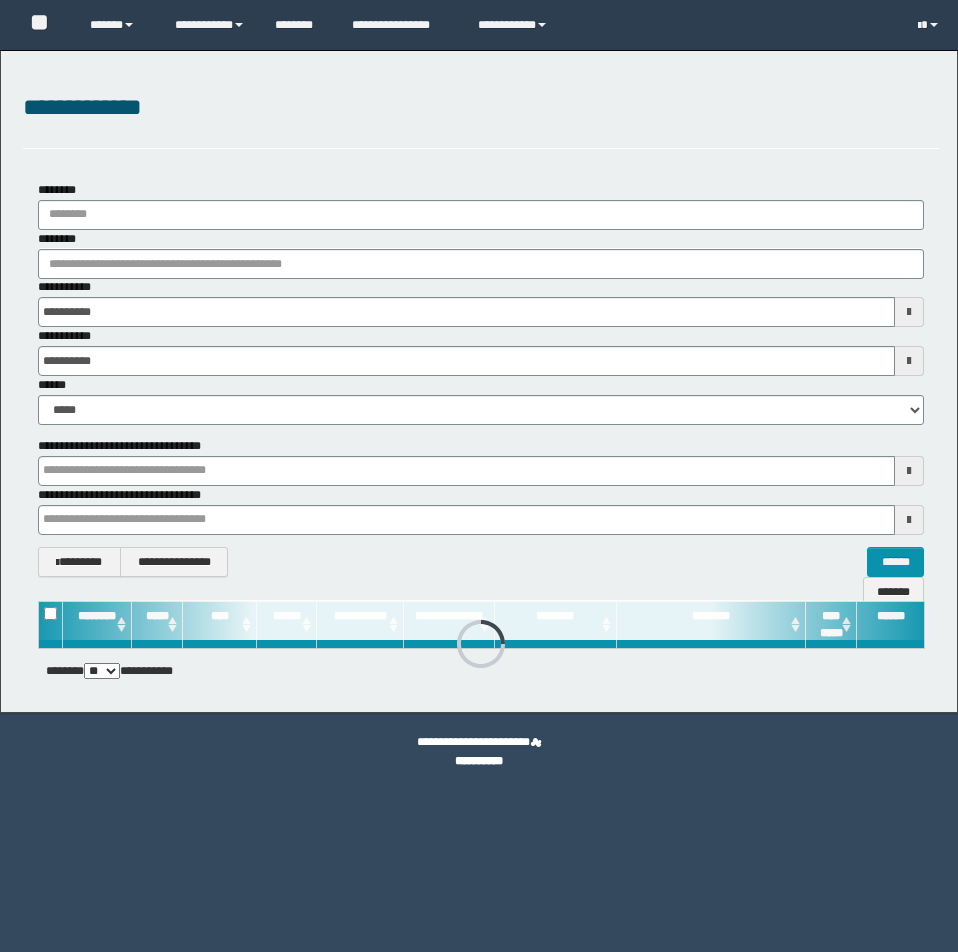 scroll, scrollTop: 0, scrollLeft: 0, axis: both 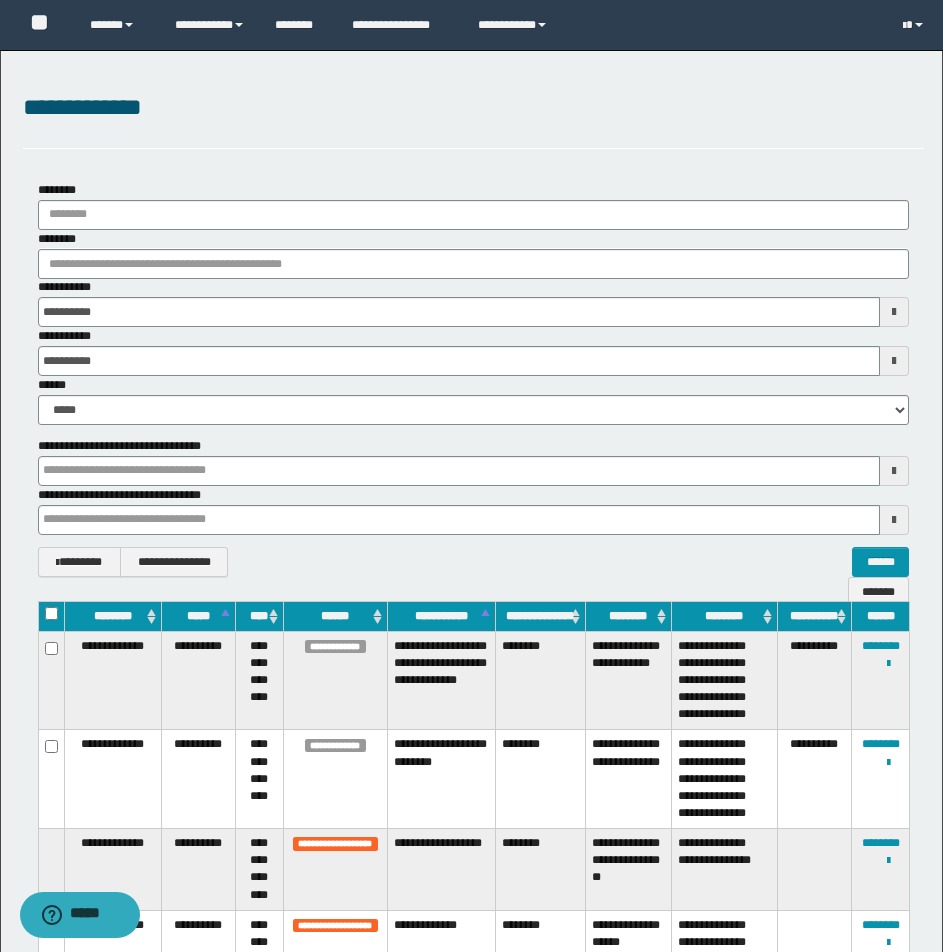type 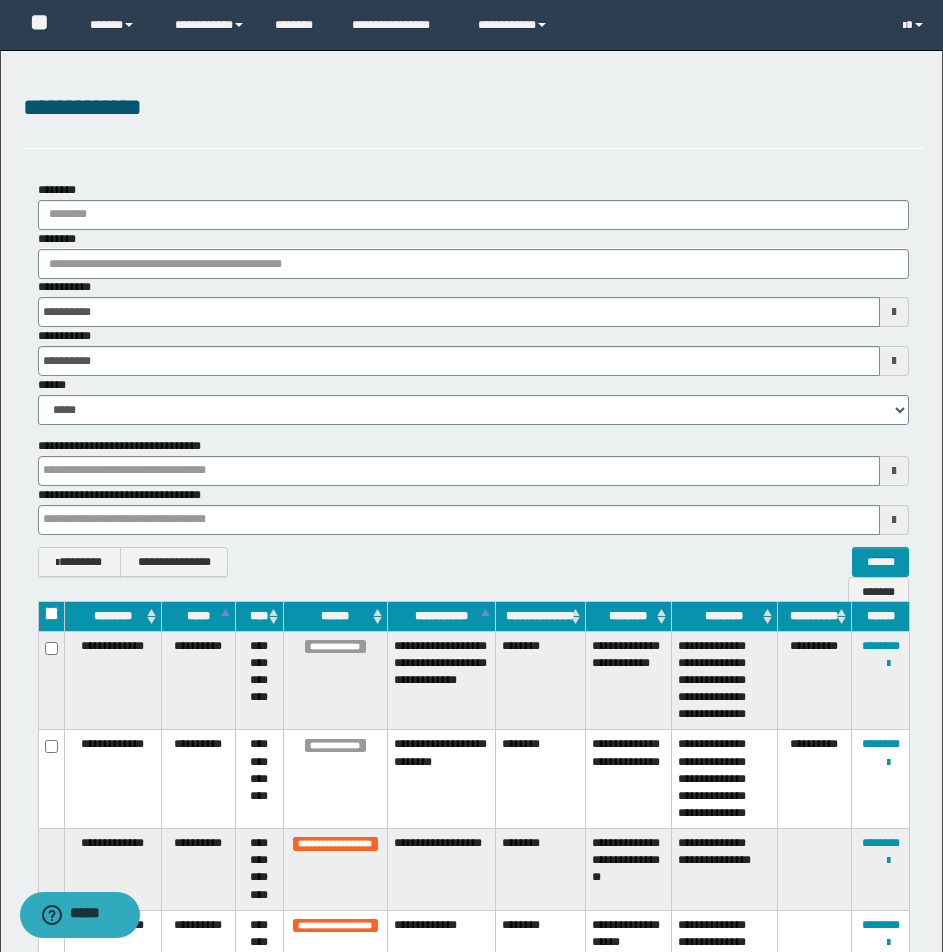 type 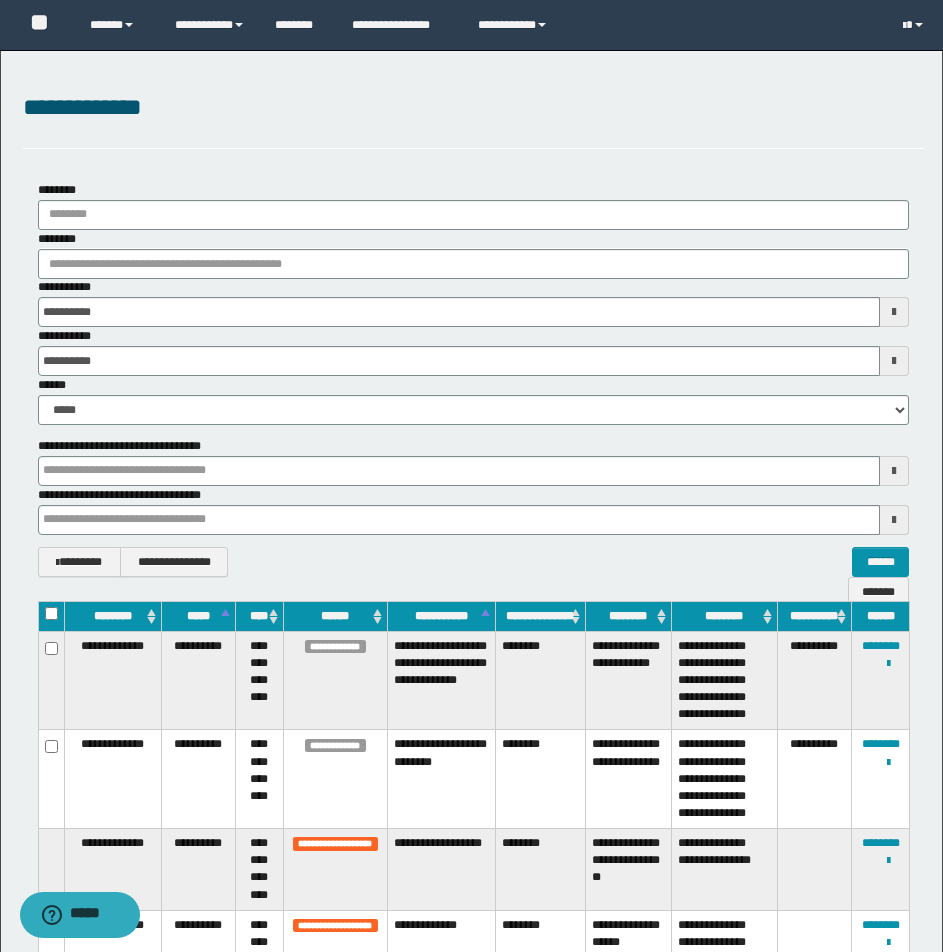 type 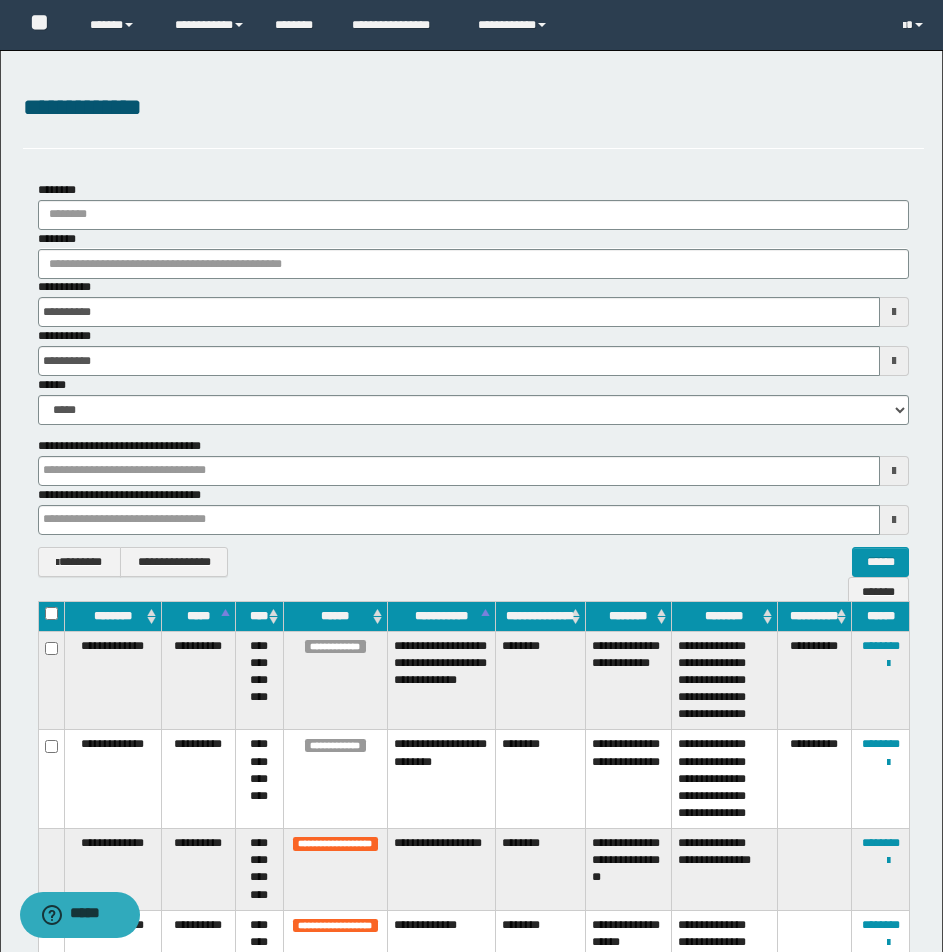 type 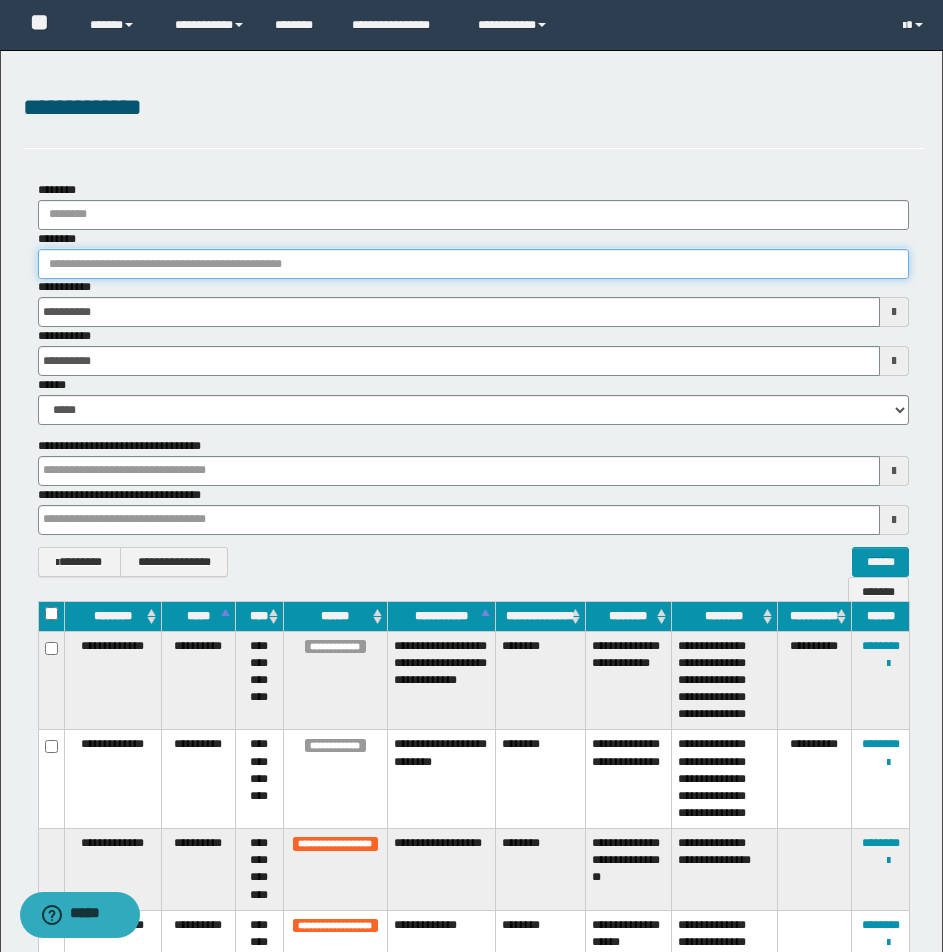 click on "********" at bounding box center [473, 264] 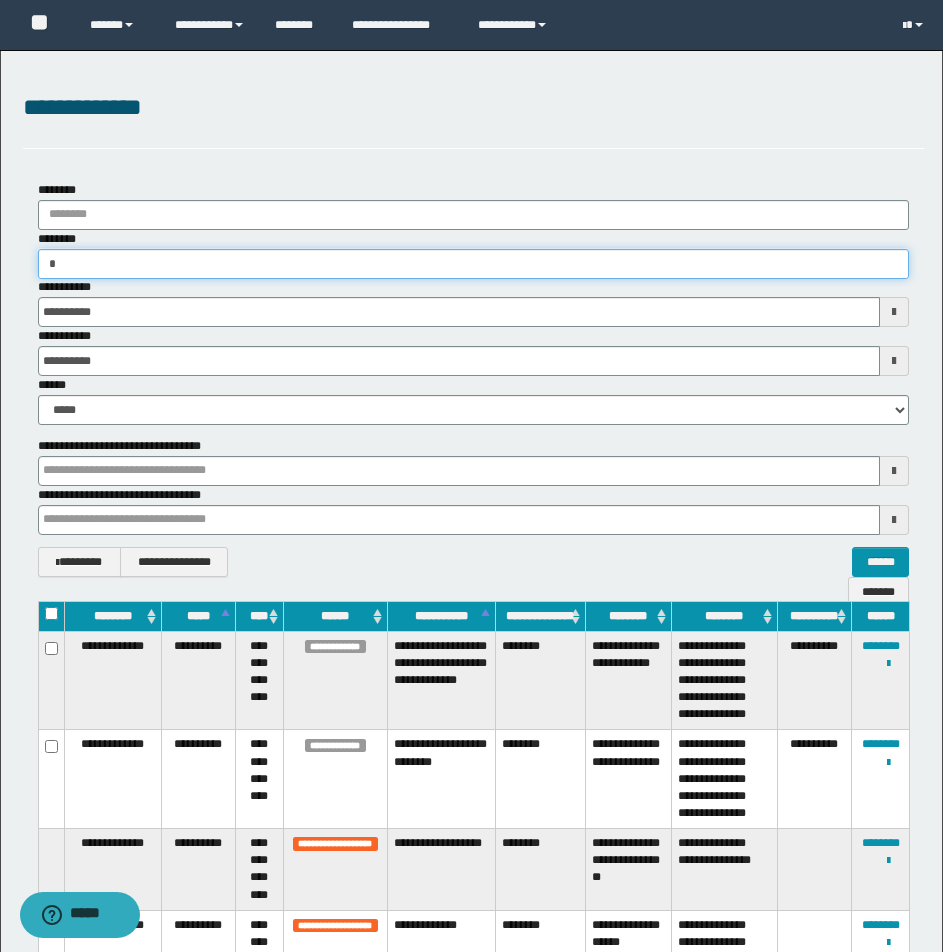 type on "**" 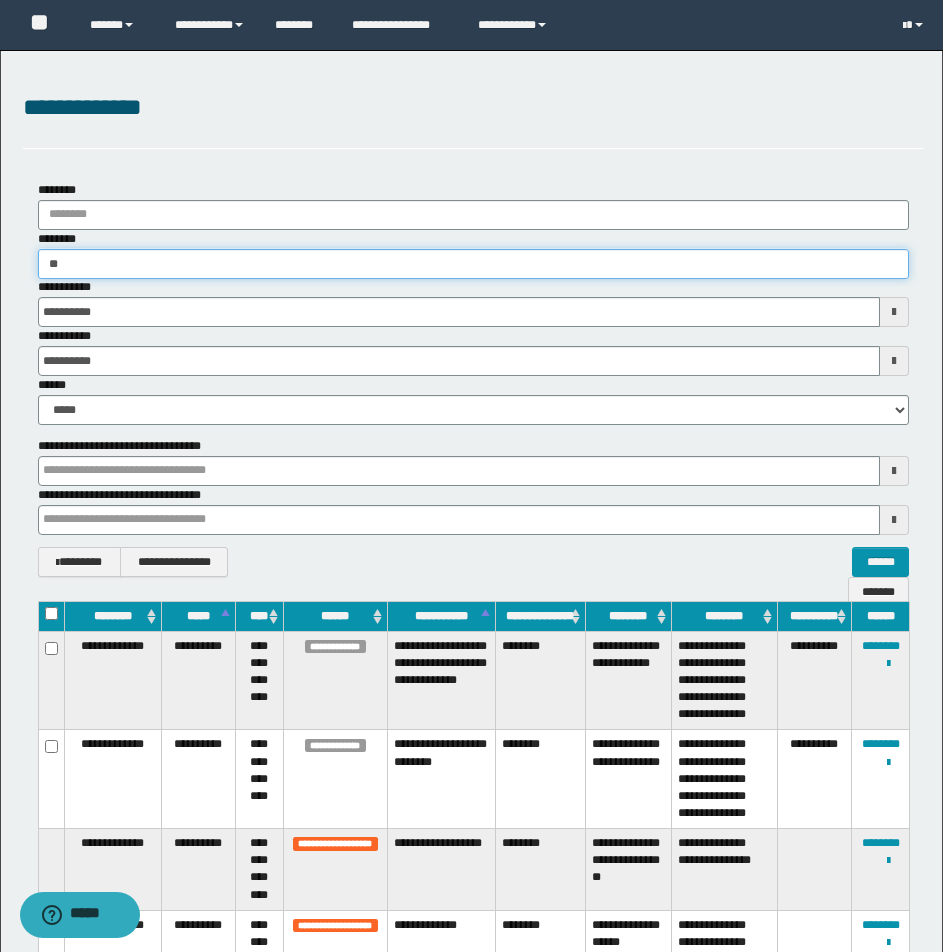 type on "**" 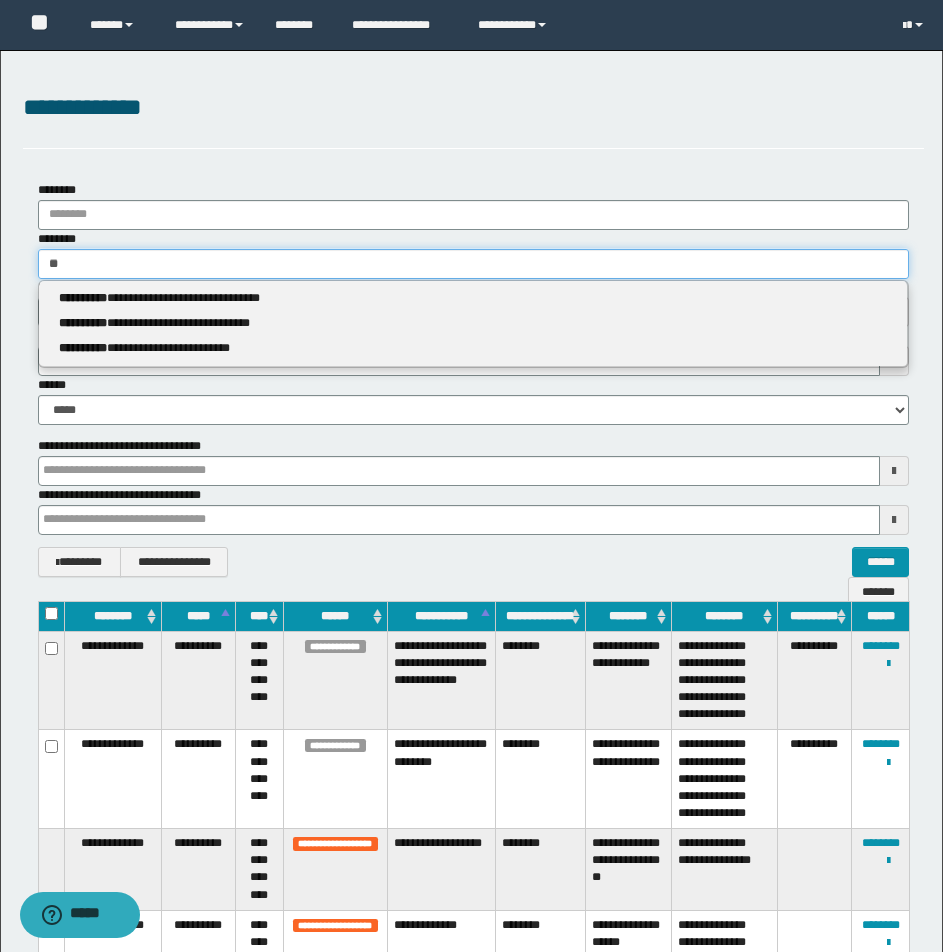 type 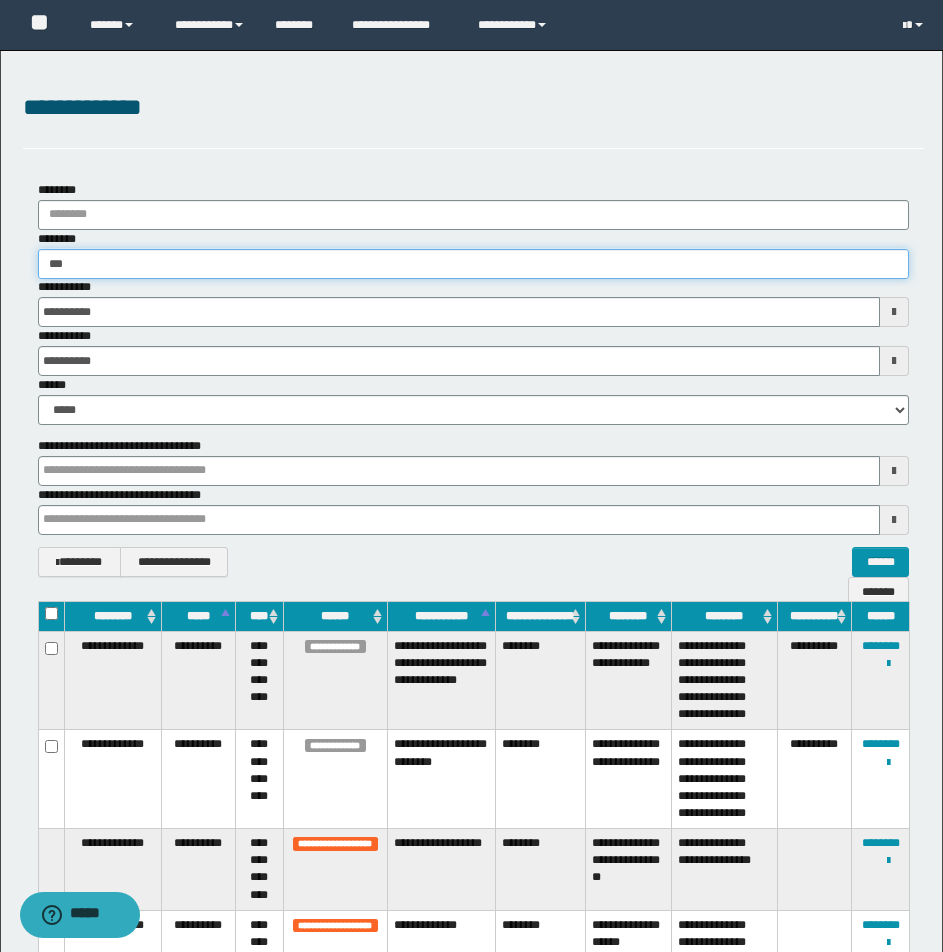 type on "****" 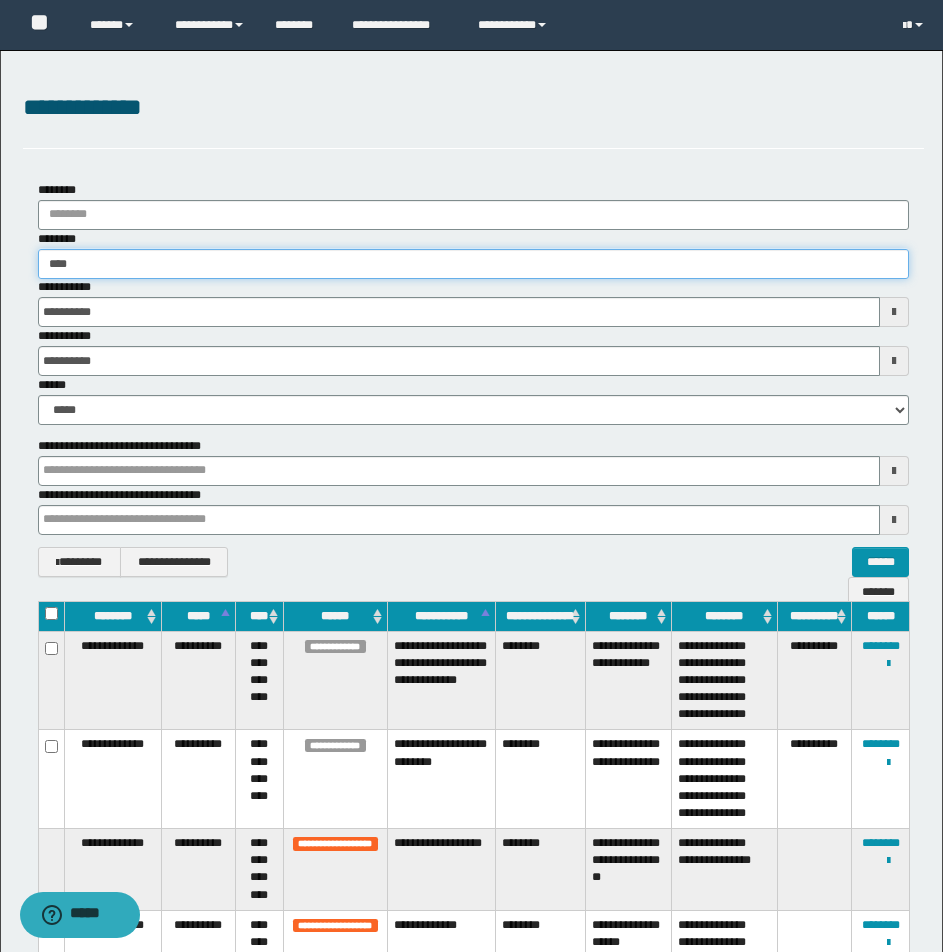 type on "****" 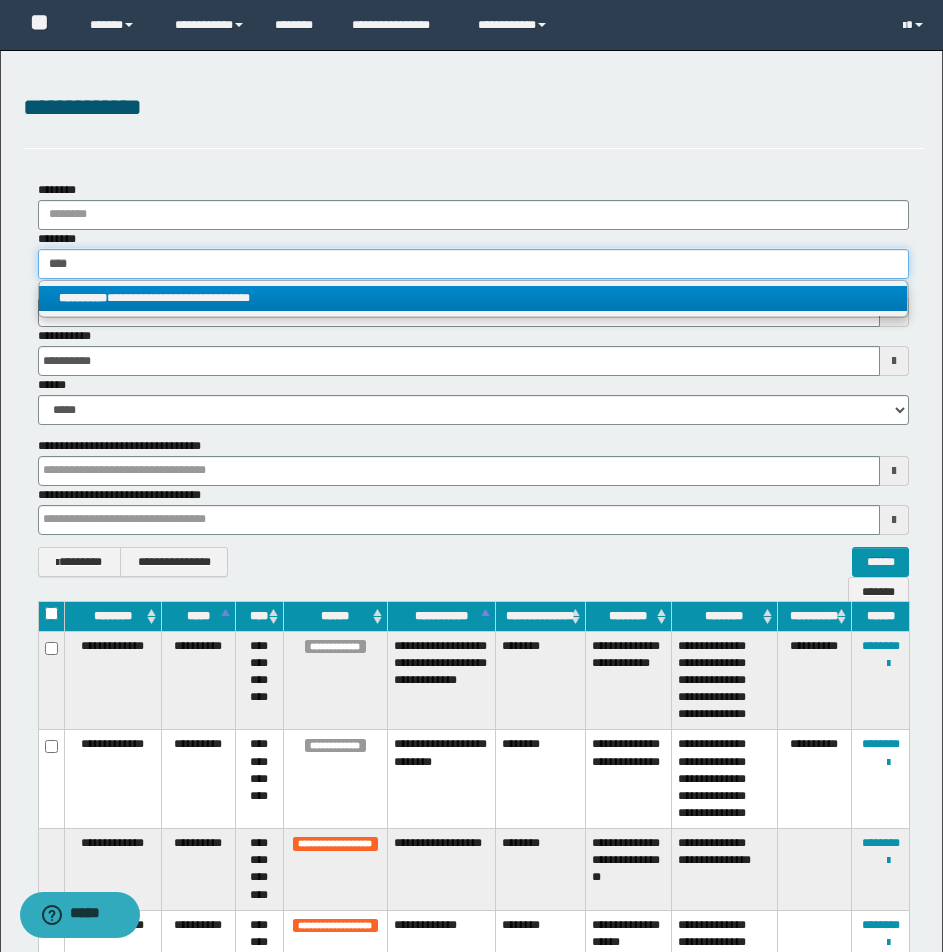 type on "****" 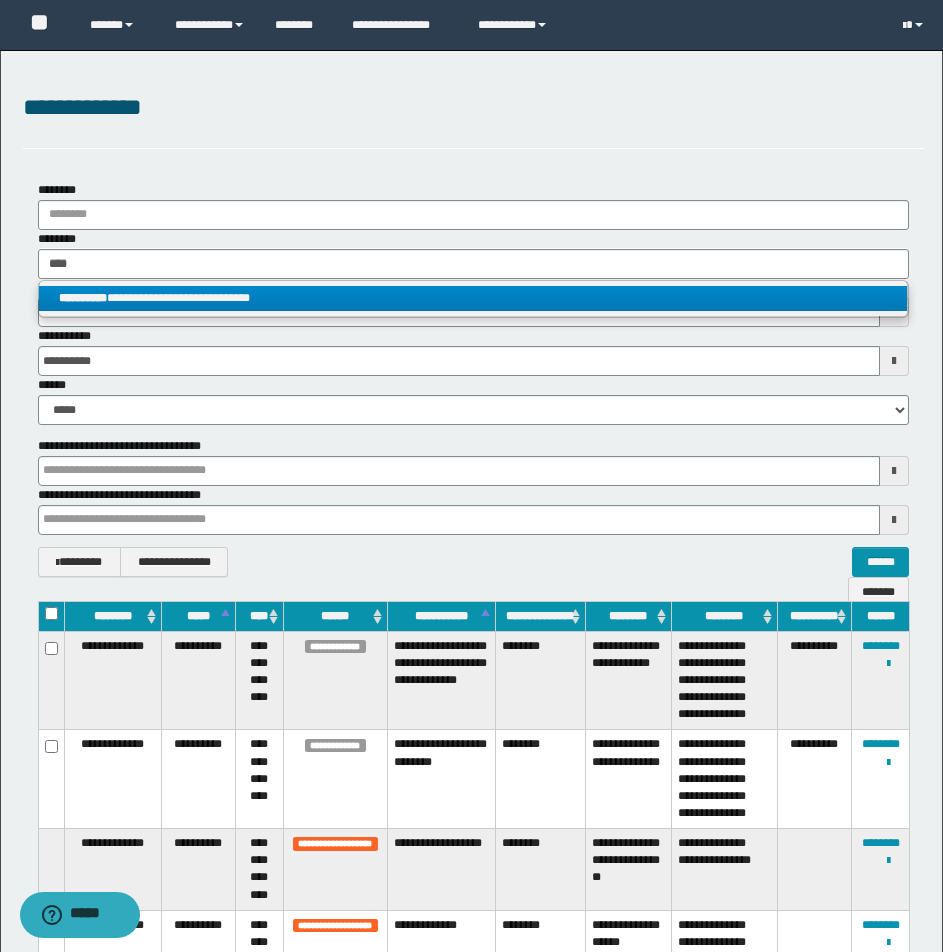 click on "**********" at bounding box center [473, 298] 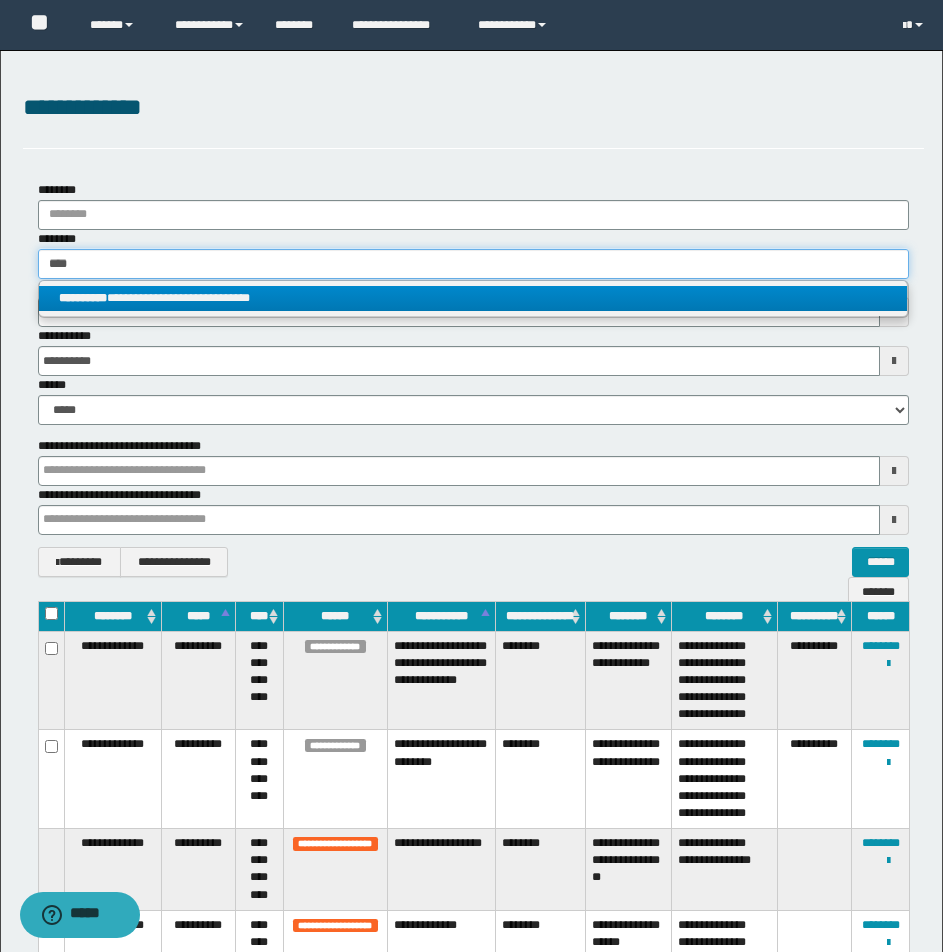 type 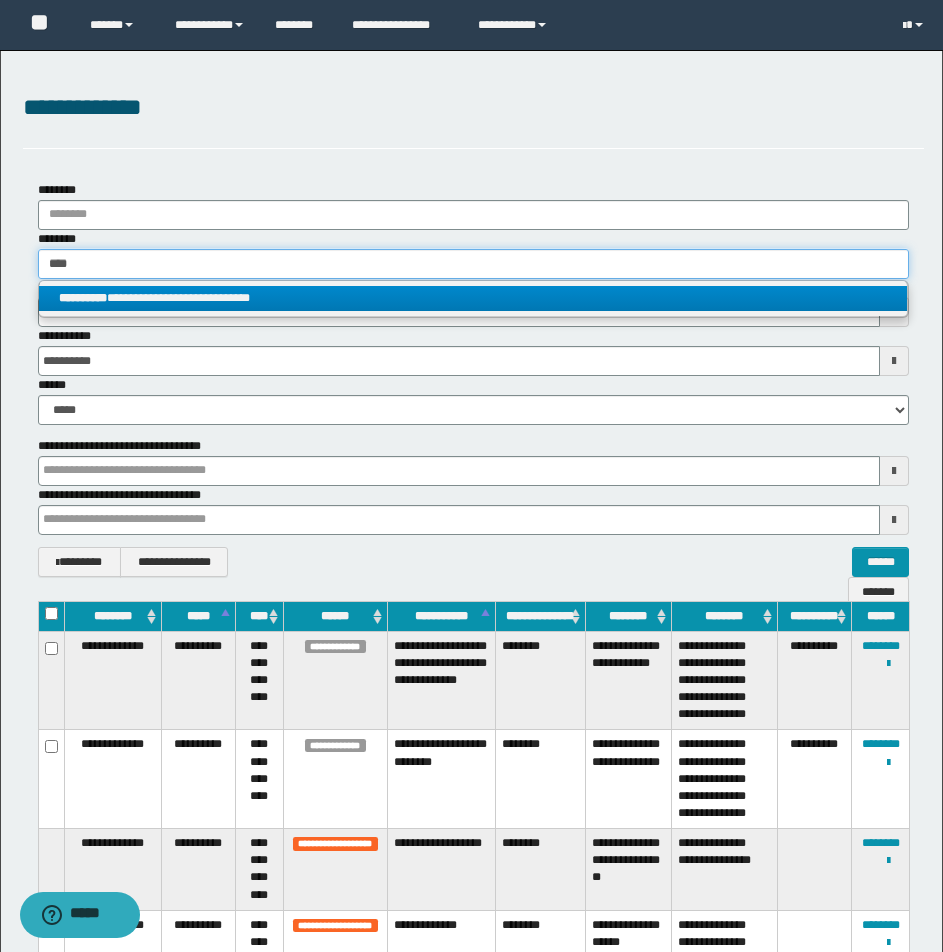 type on "**********" 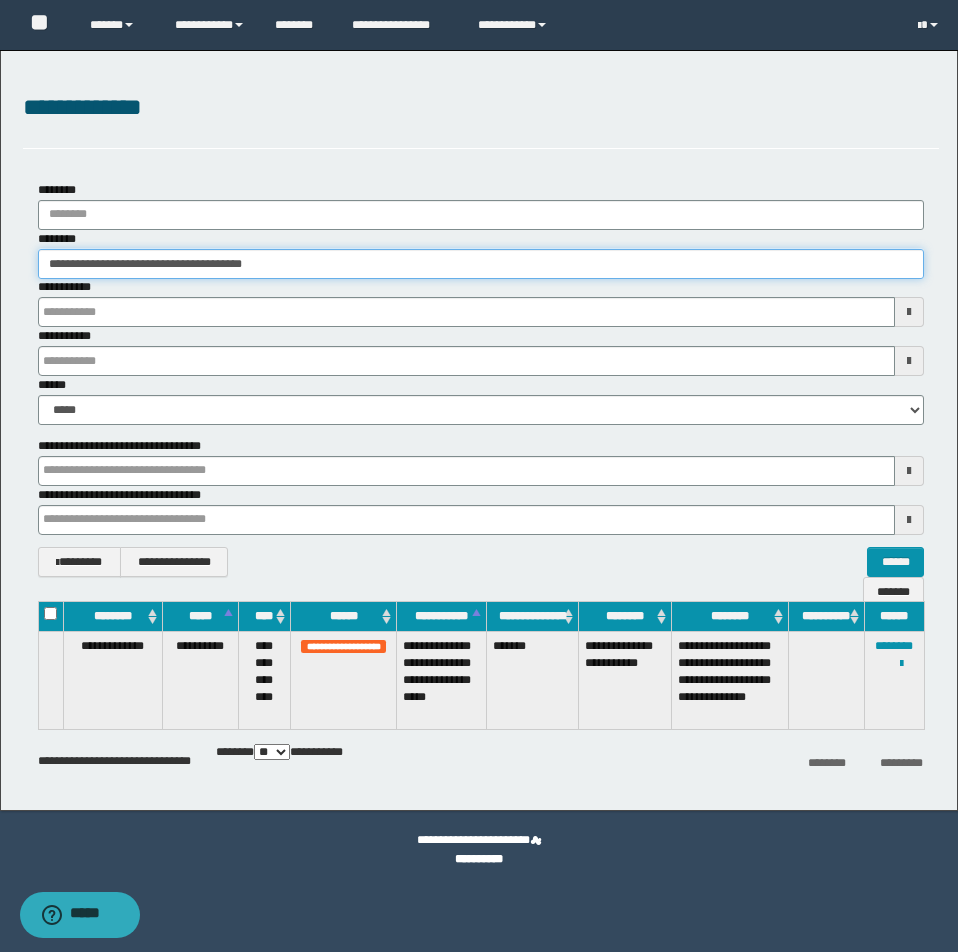 type 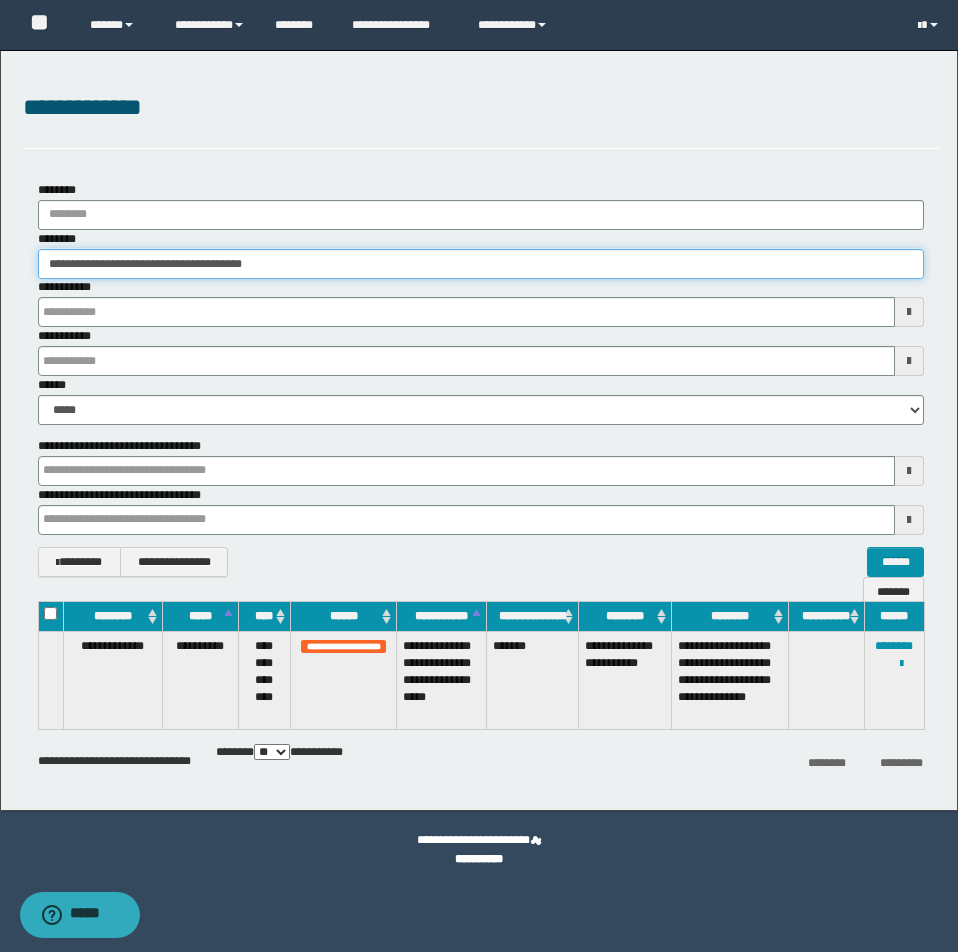 type 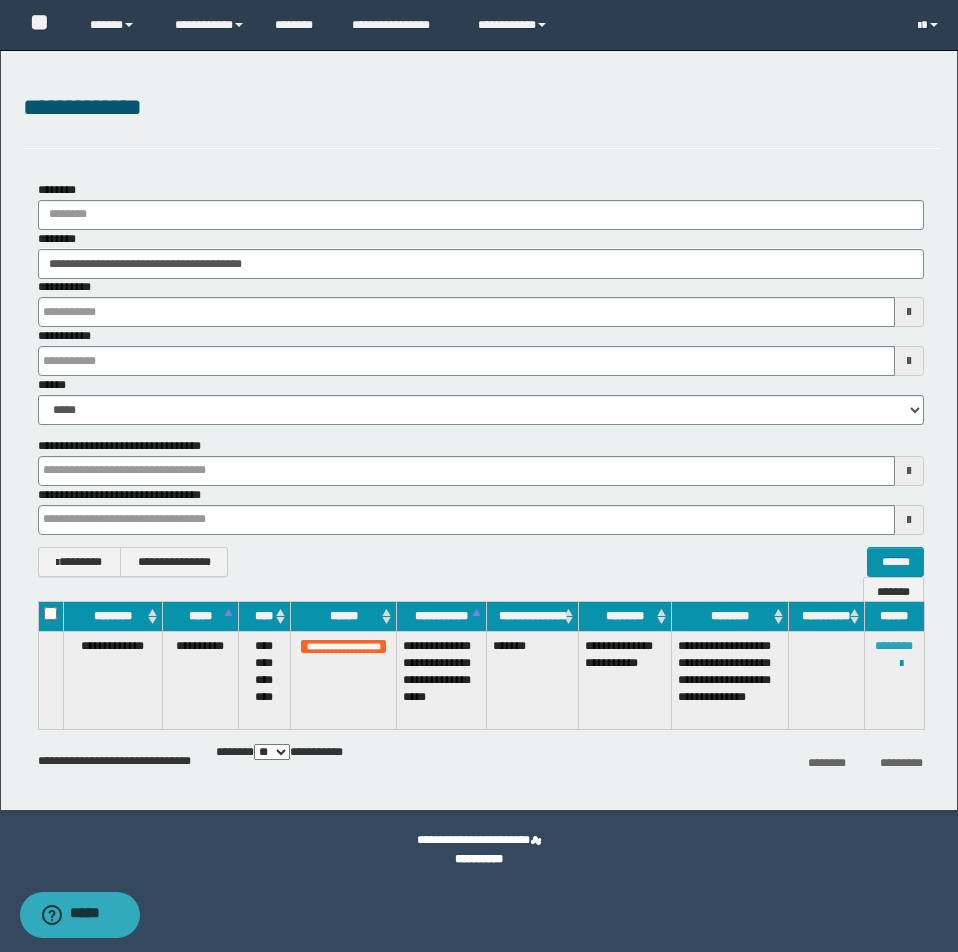 click on "********" at bounding box center (894, 646) 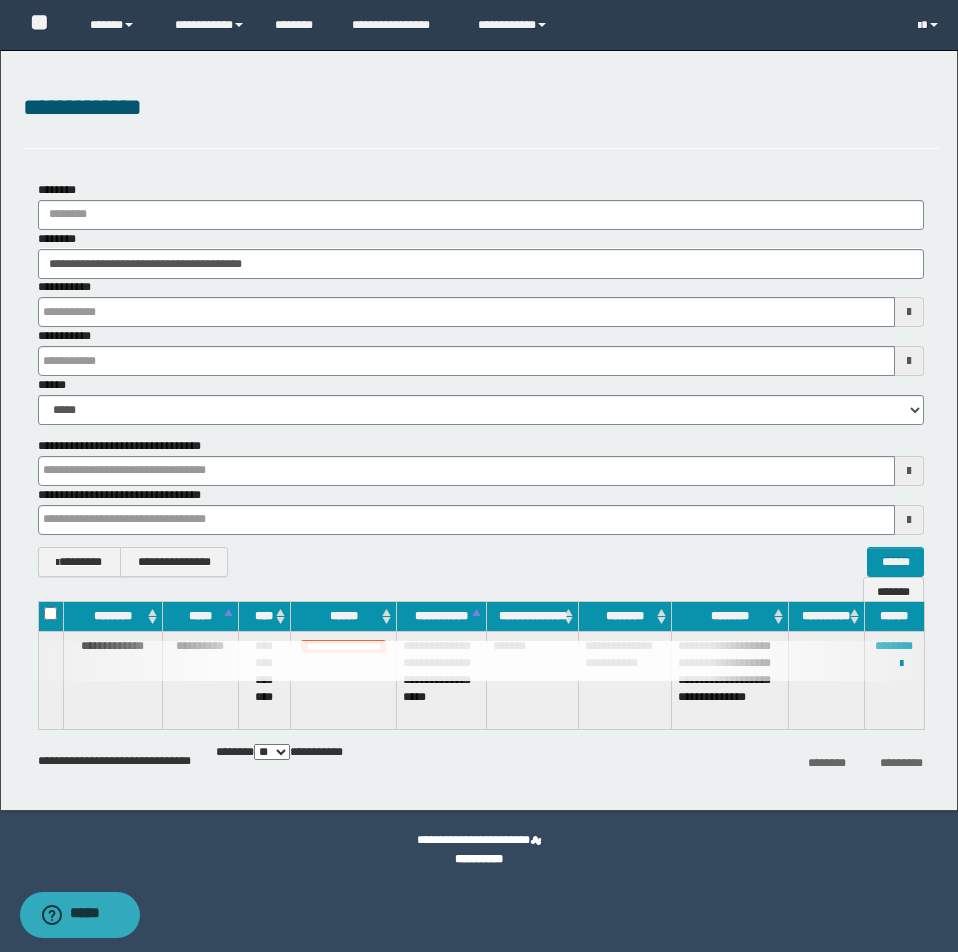type 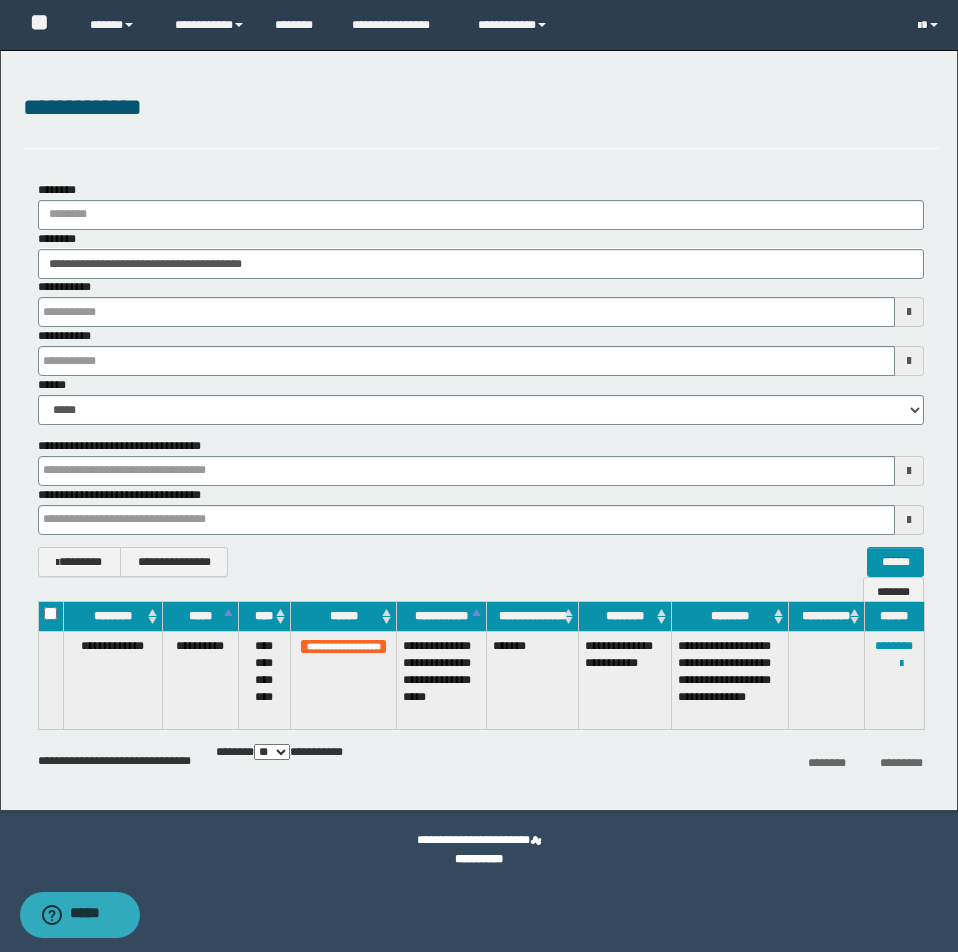 type 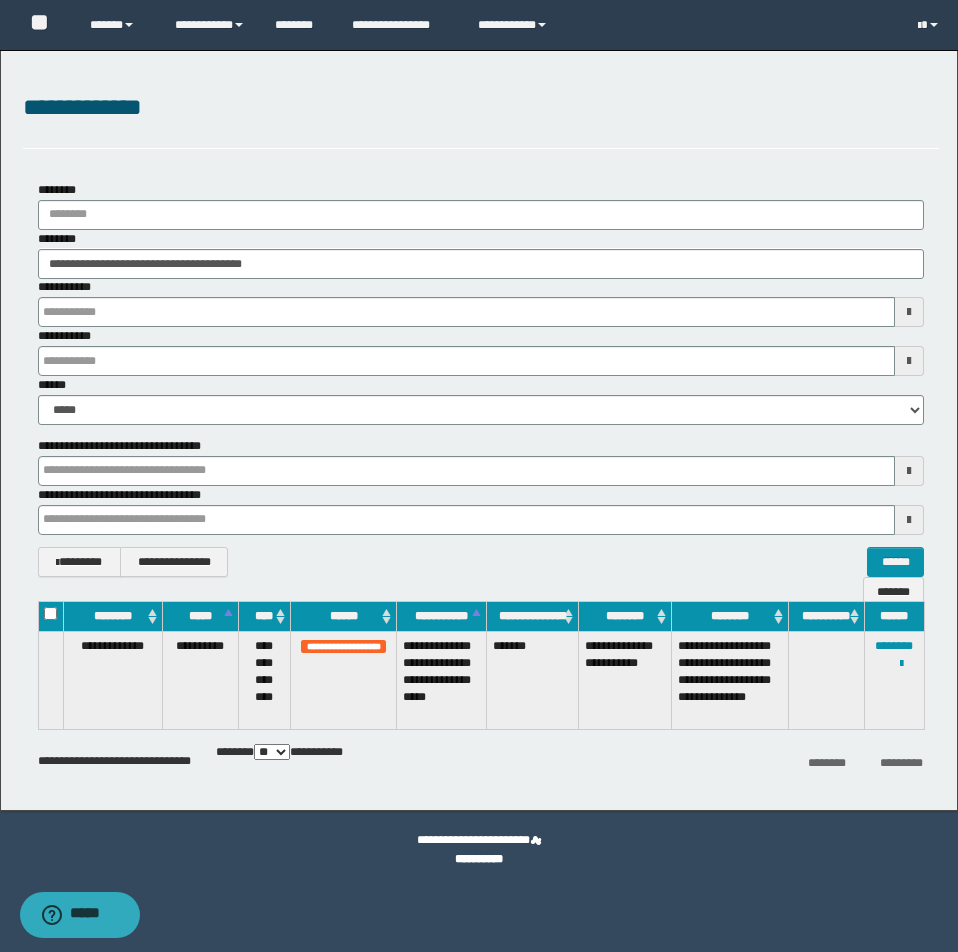 type 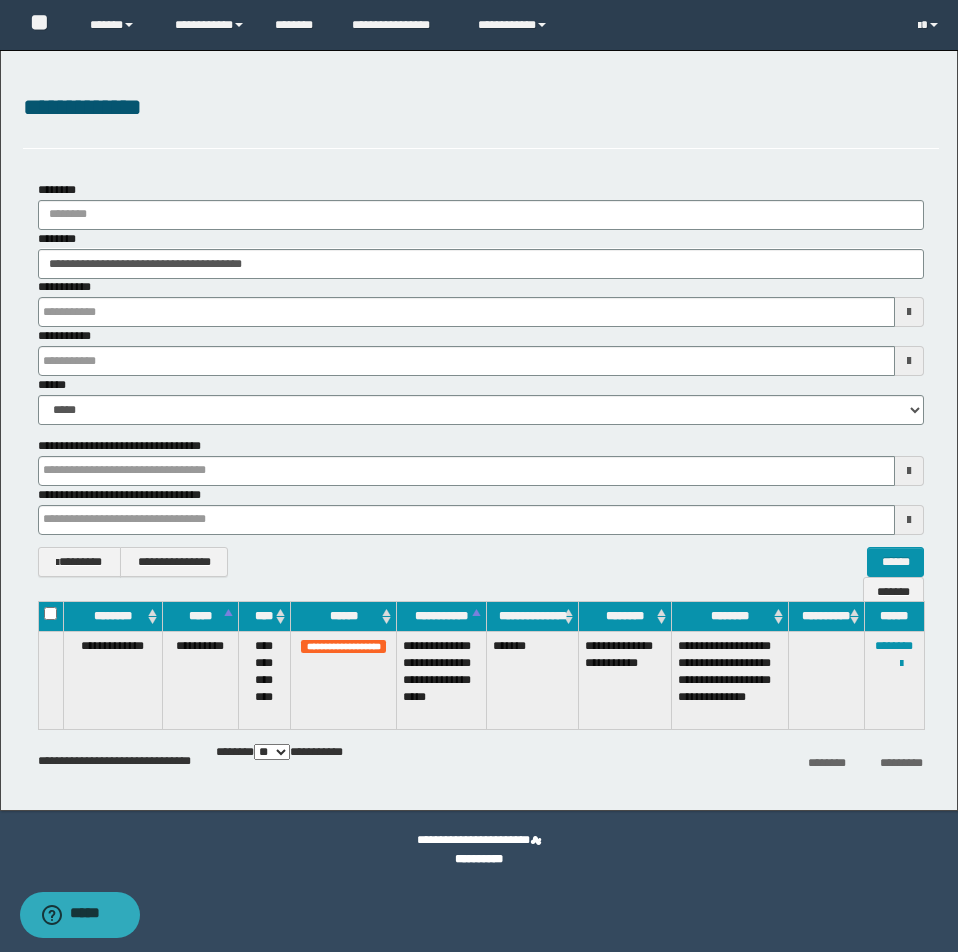 type 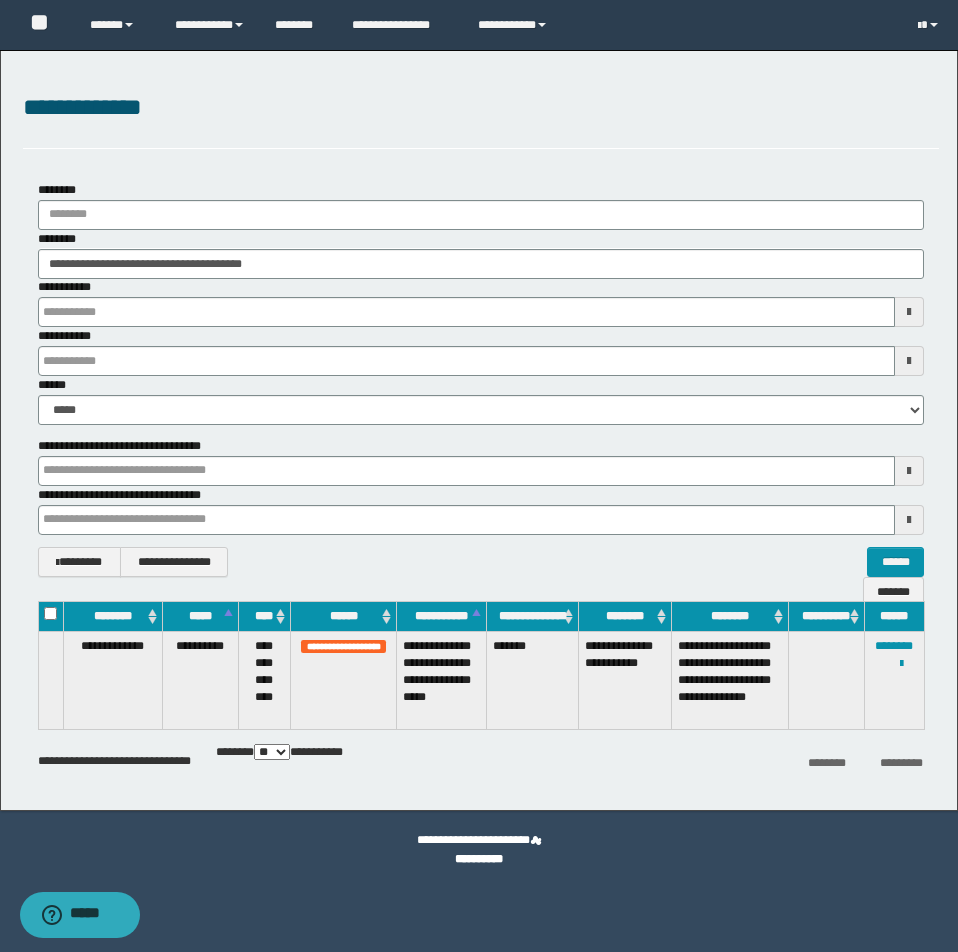 type 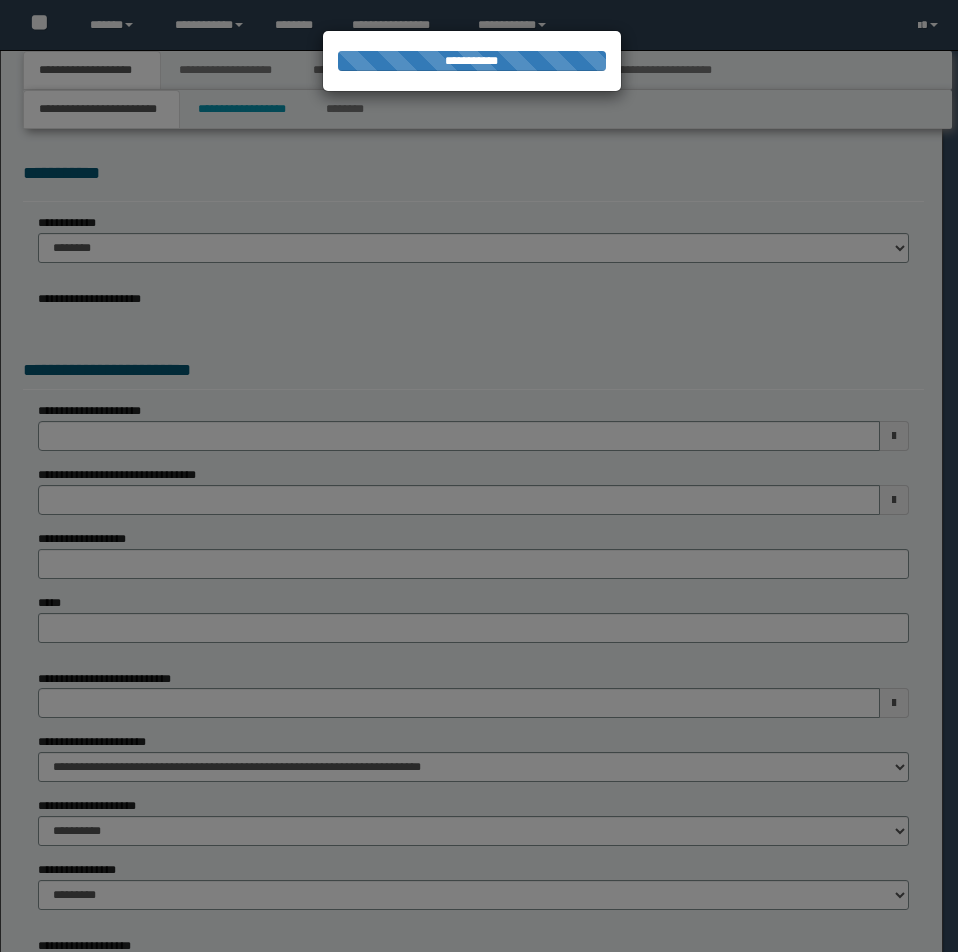 scroll, scrollTop: 0, scrollLeft: 0, axis: both 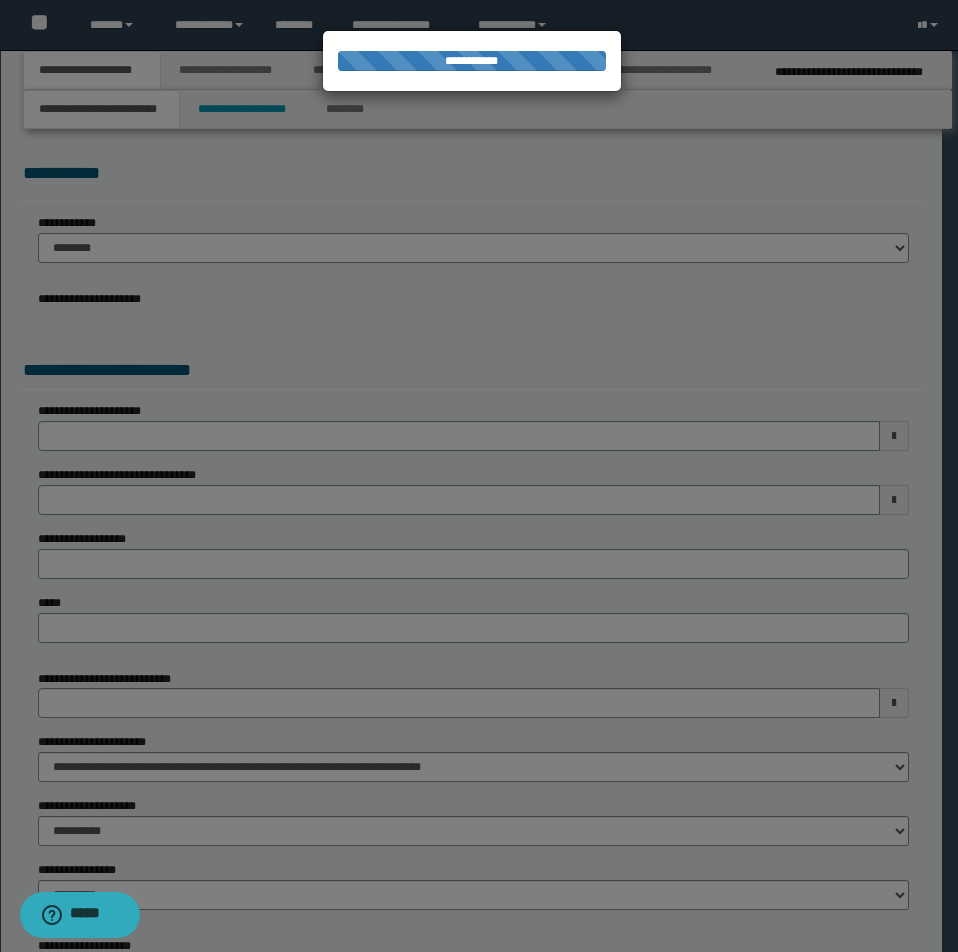 select on "**" 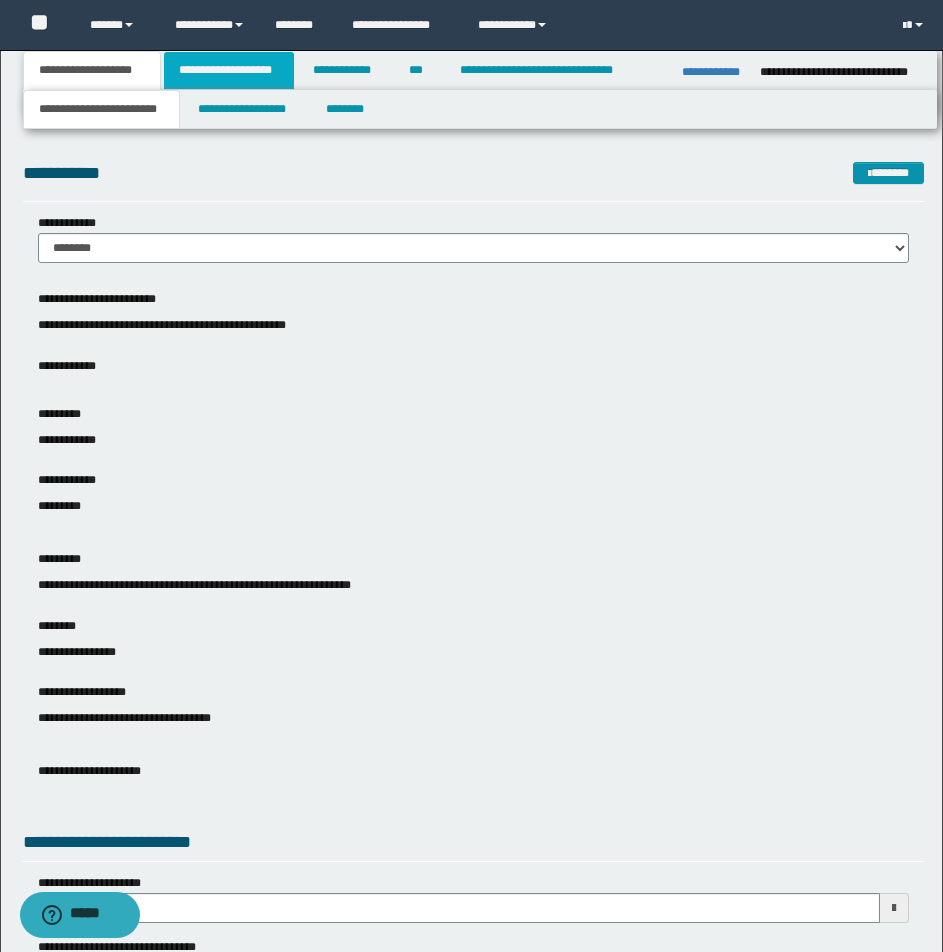 click on "**********" at bounding box center [229, 70] 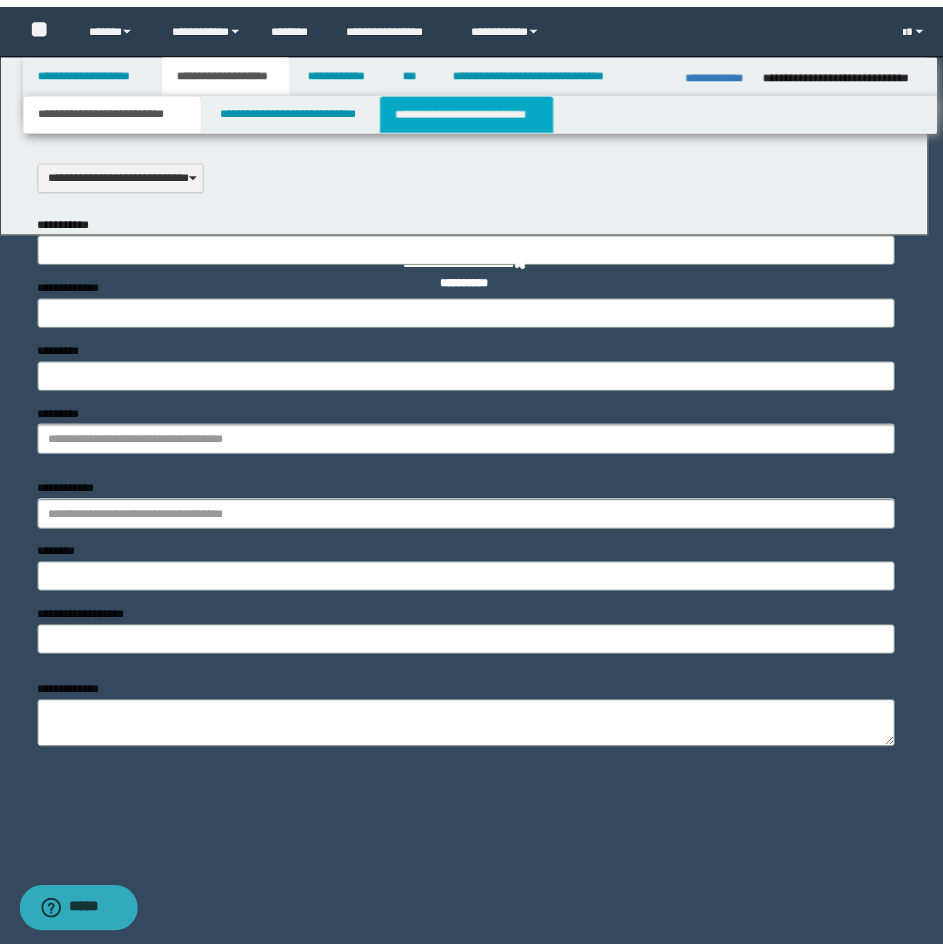 scroll, scrollTop: 0, scrollLeft: 0, axis: both 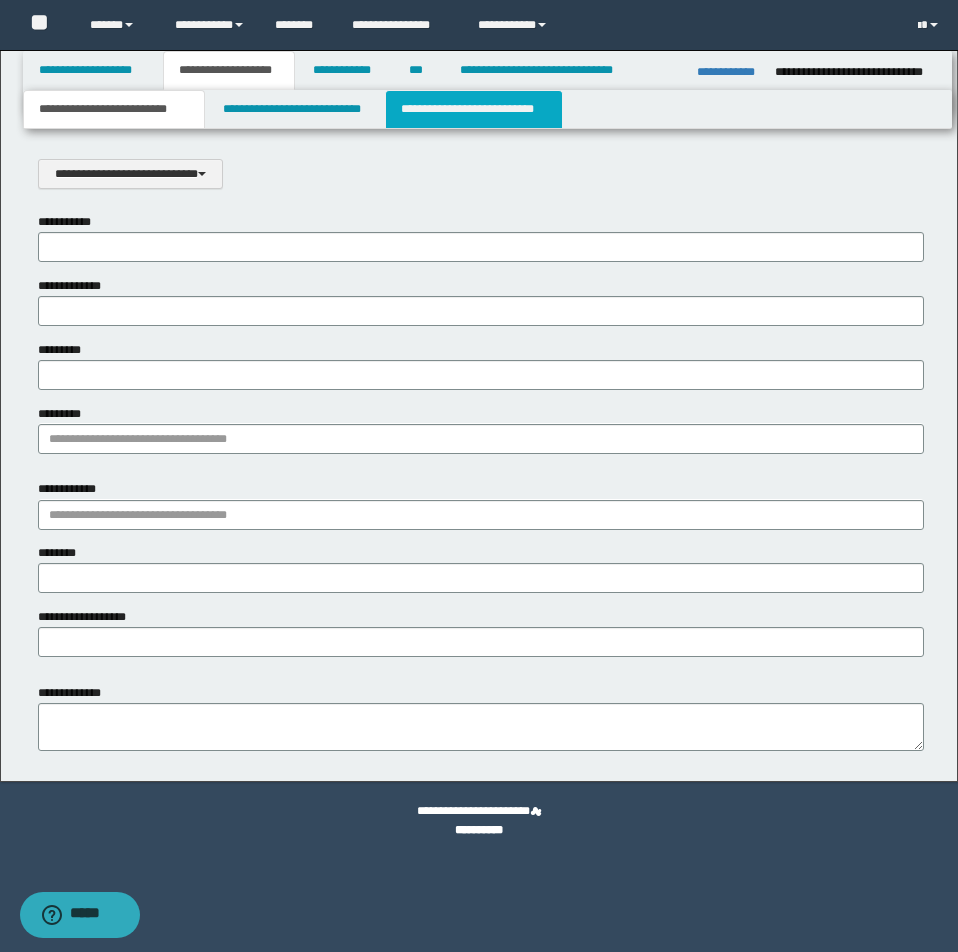 click on "**********" at bounding box center (474, 109) 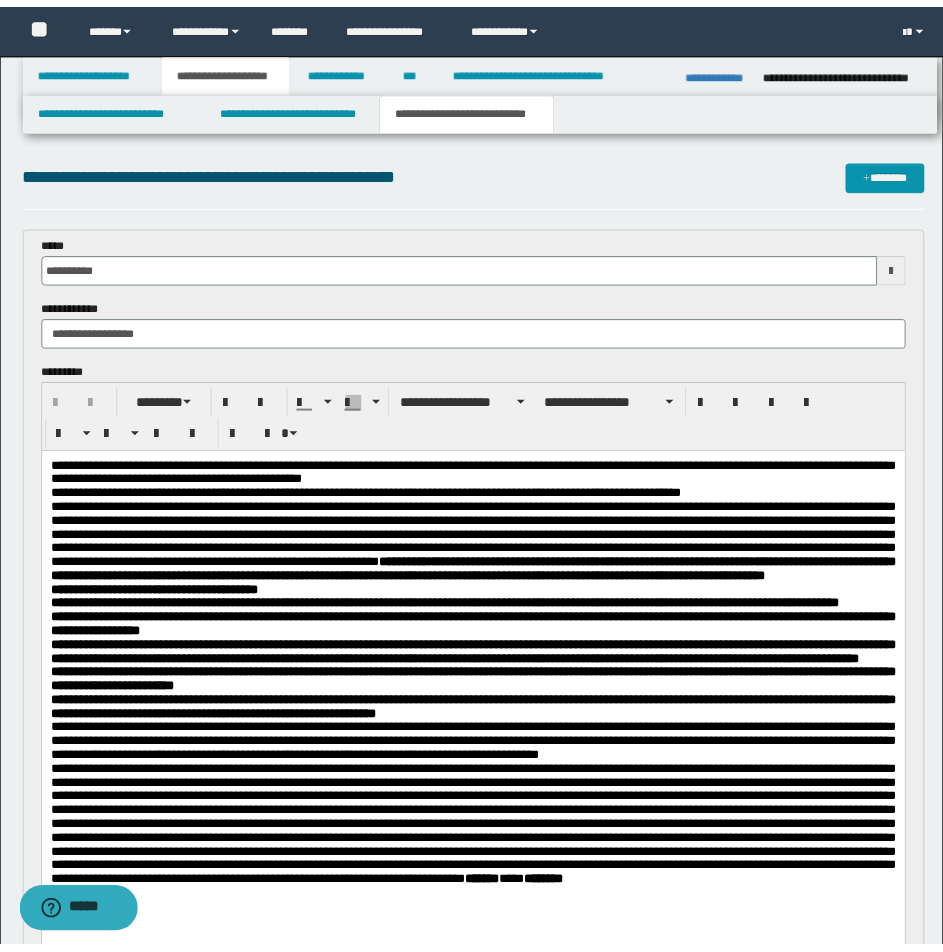 scroll, scrollTop: 0, scrollLeft: 0, axis: both 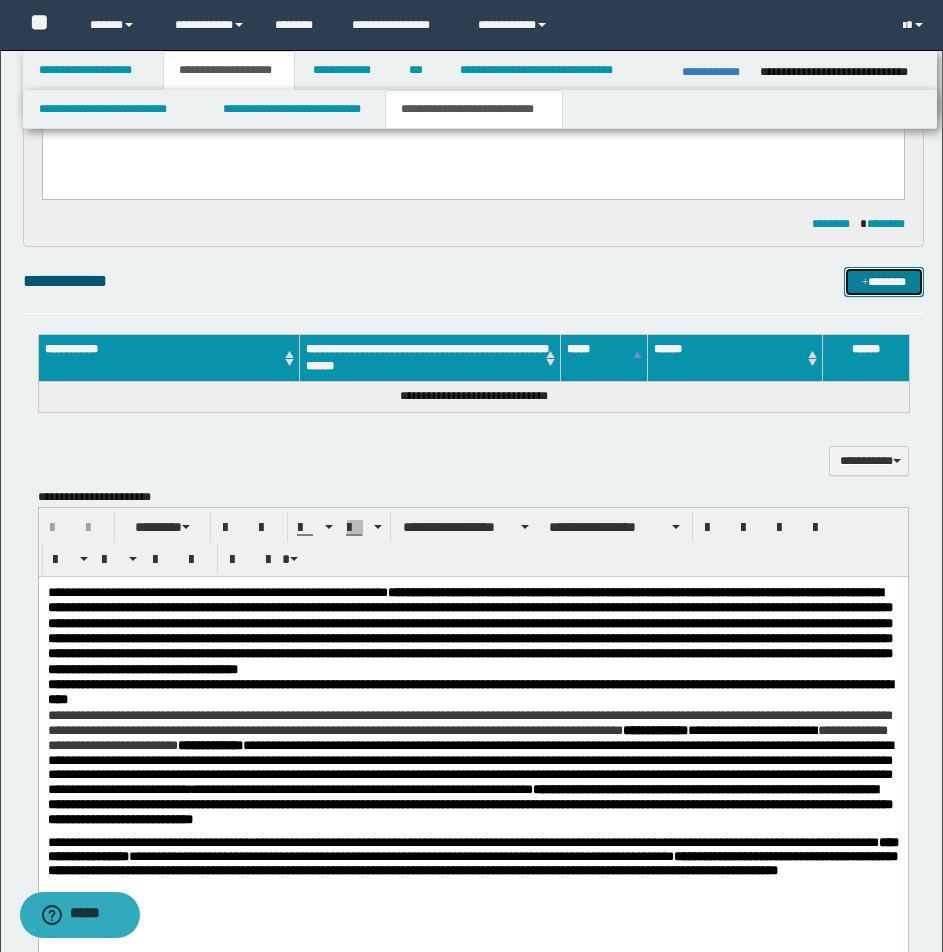 click on "*******" at bounding box center [884, 282] 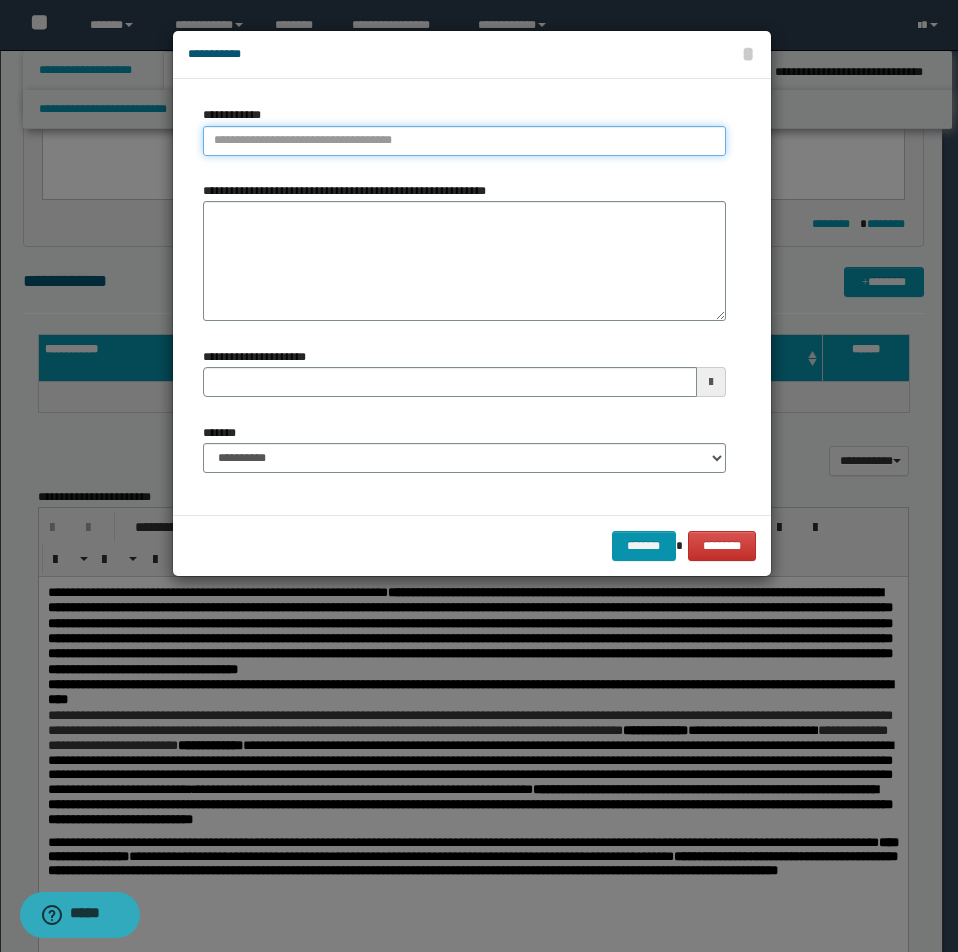 click on "**********" at bounding box center [464, 141] 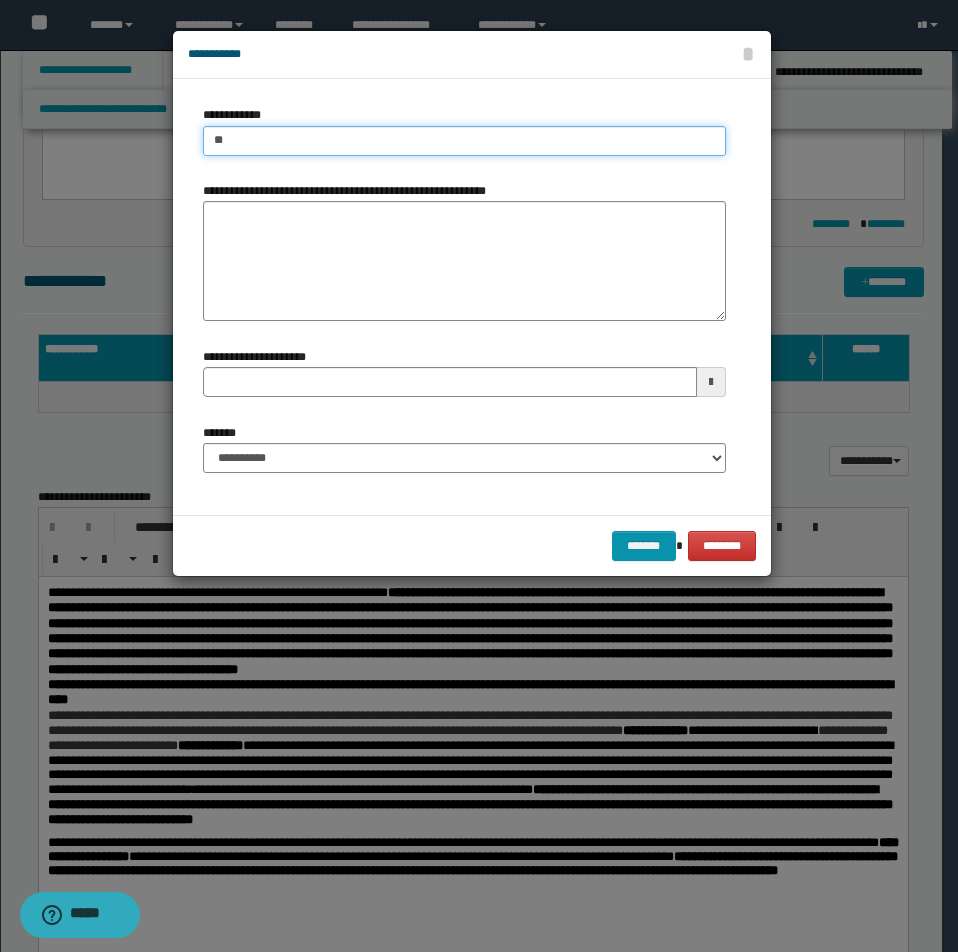 type on "***" 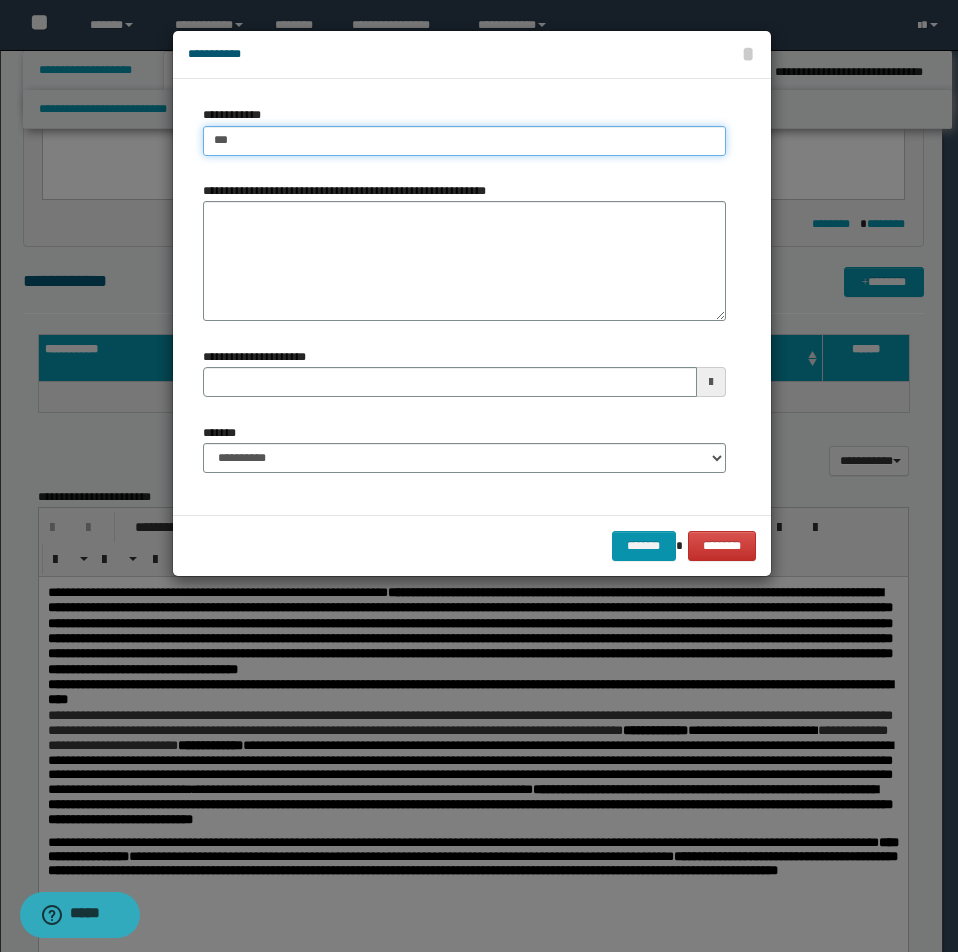 type on "**********" 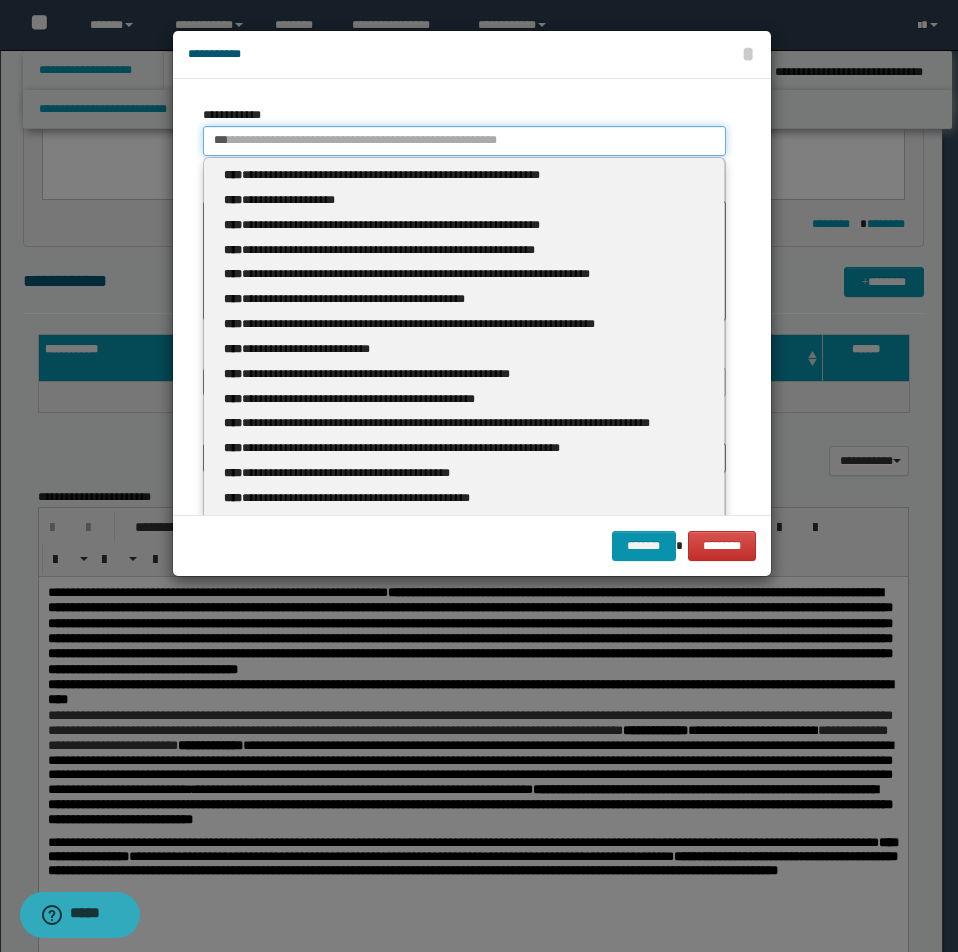 type 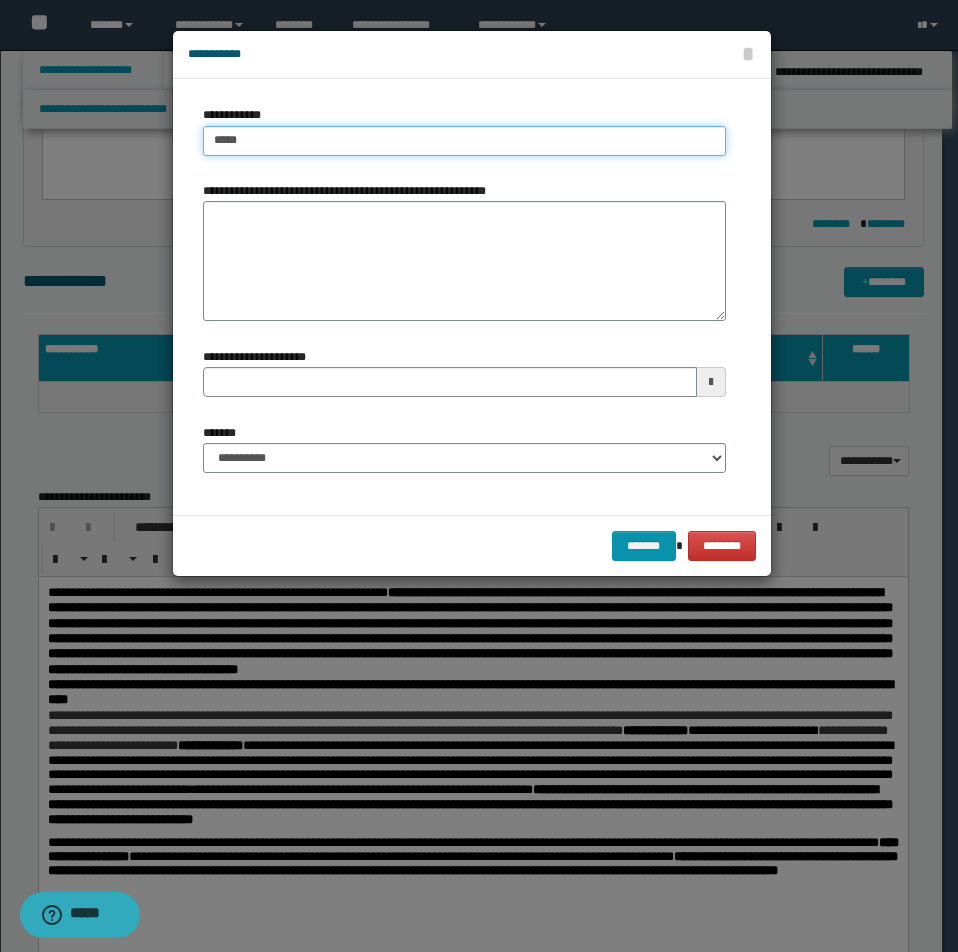 type on "****" 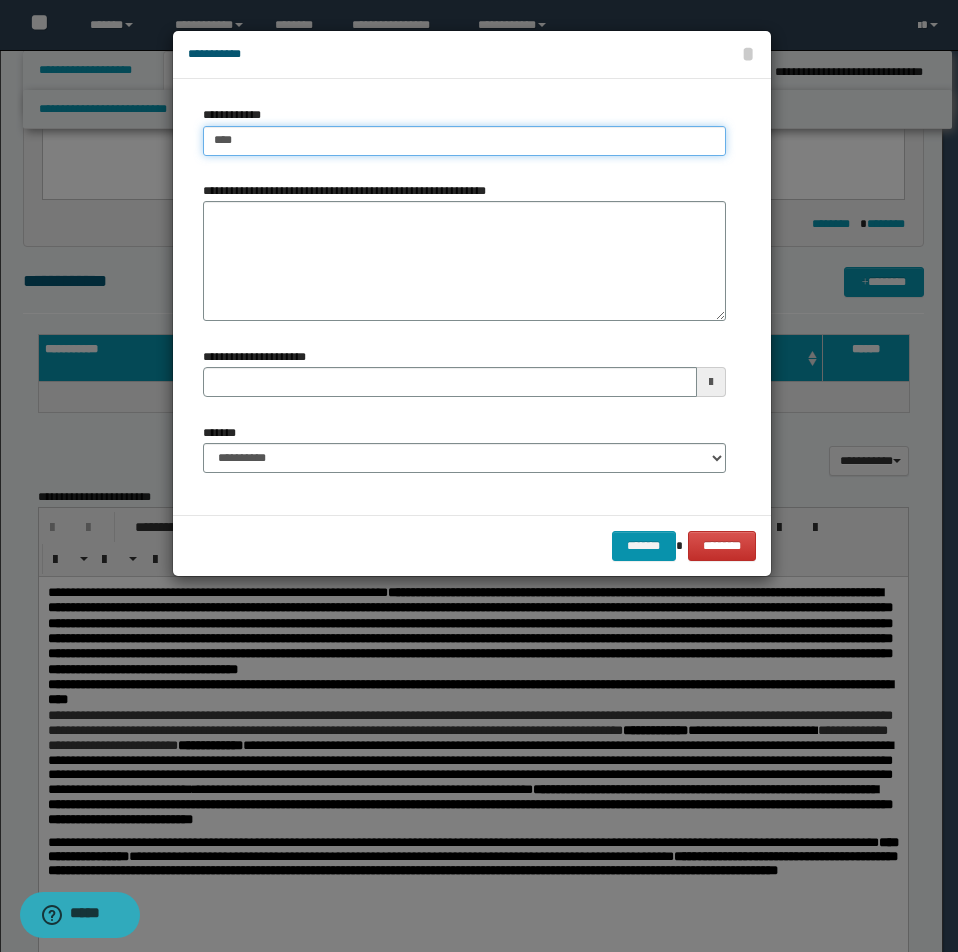 type on "****" 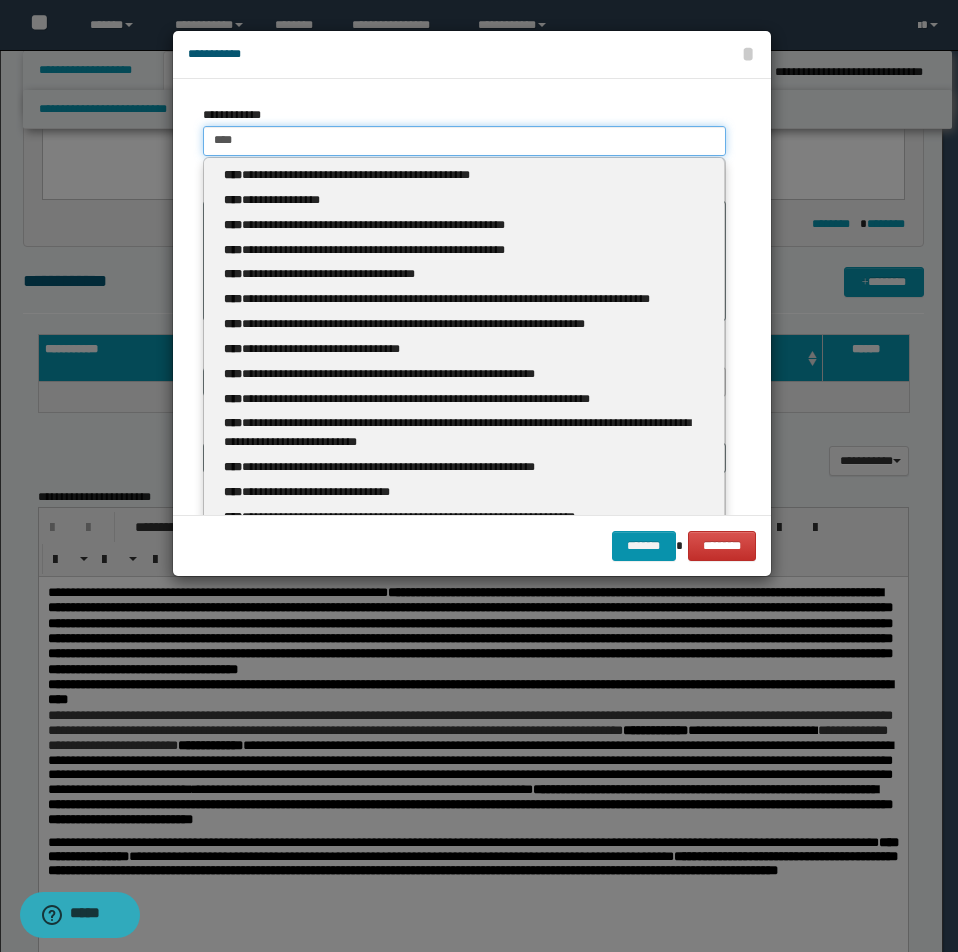 type 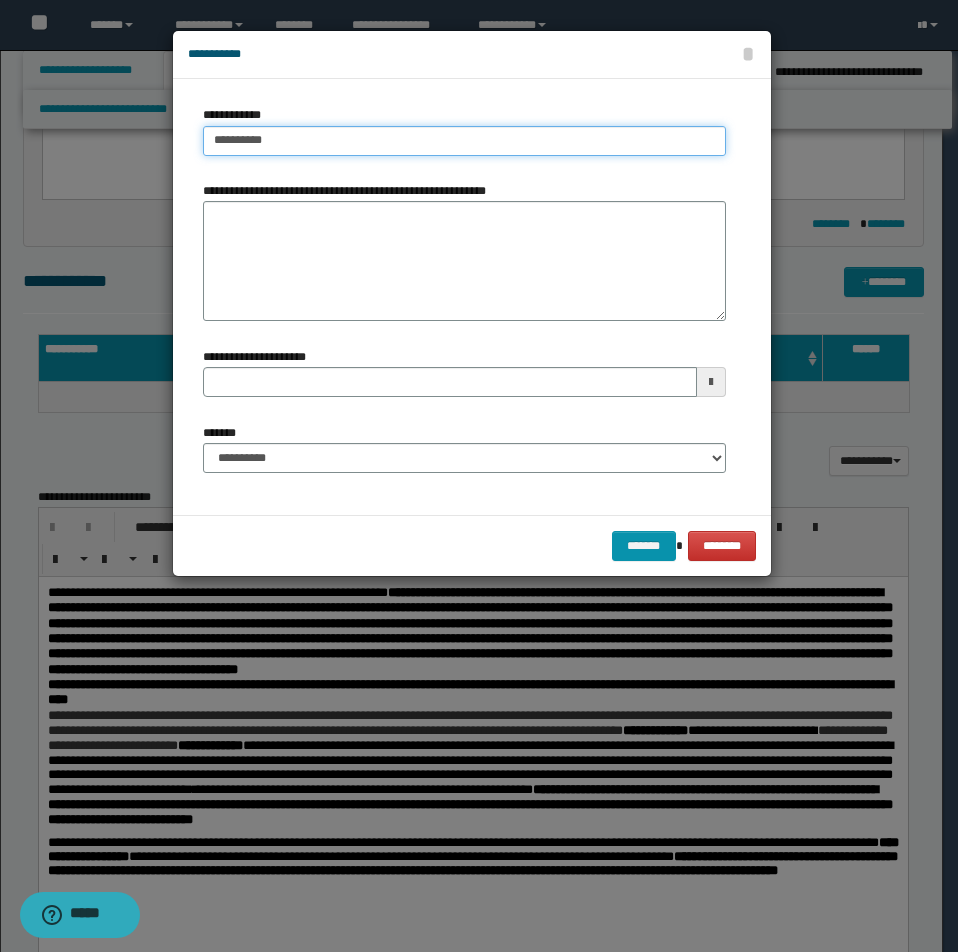 type on "**********" 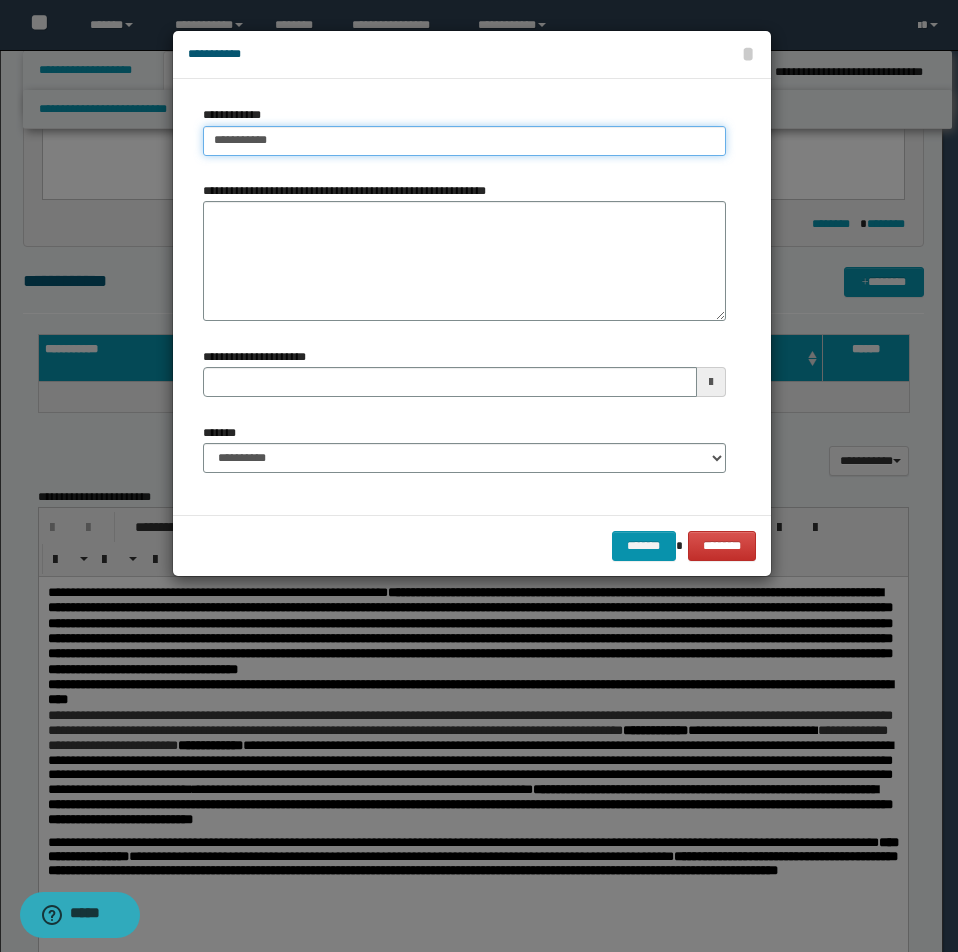 type on "**********" 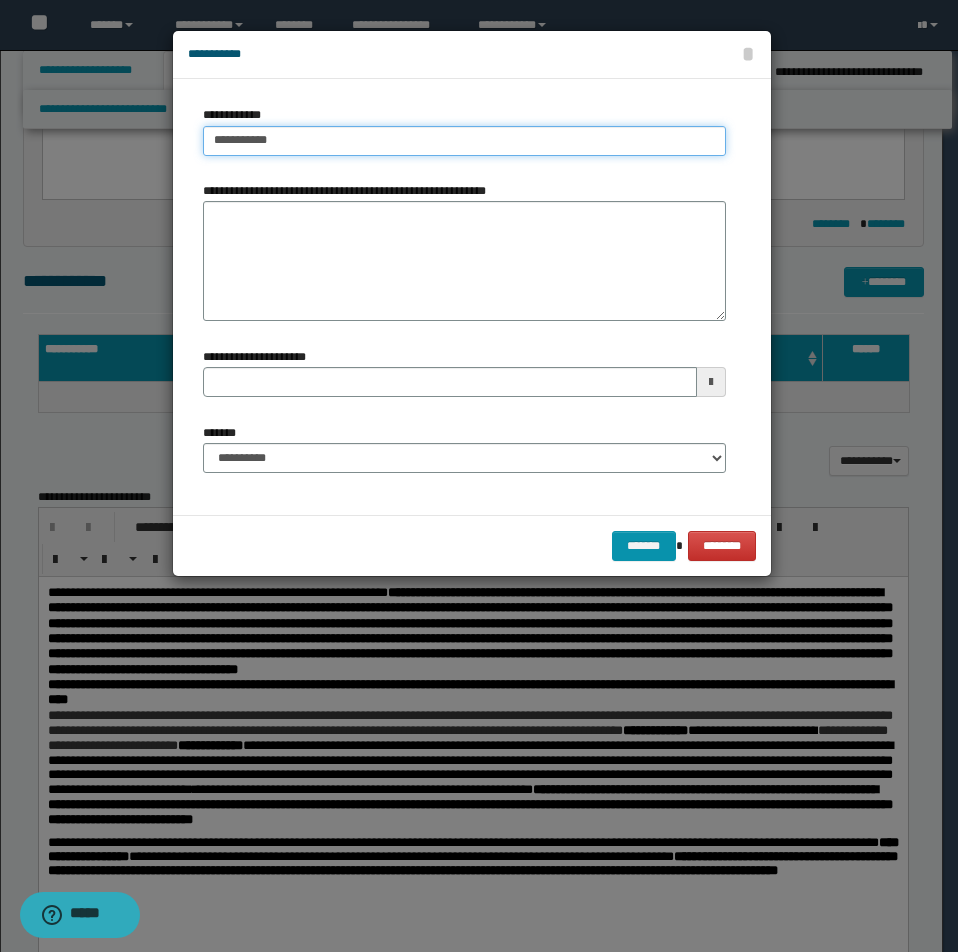 type 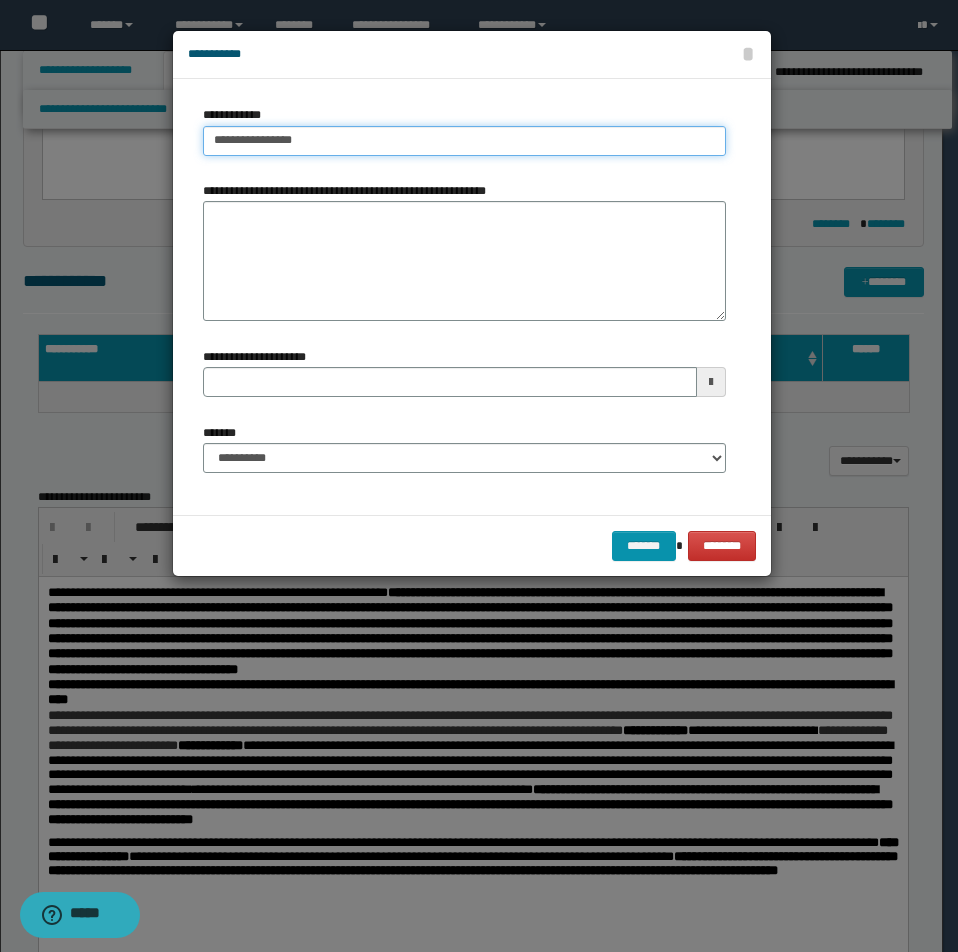 type on "**********" 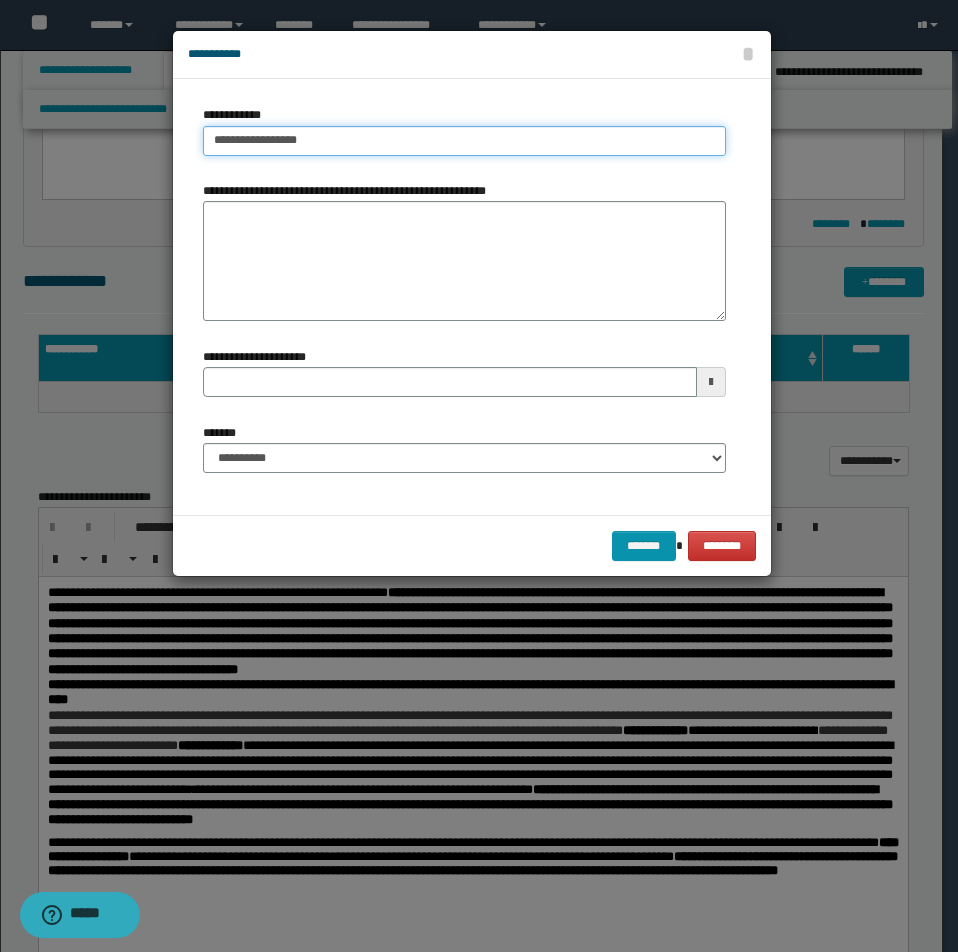 type on "**********" 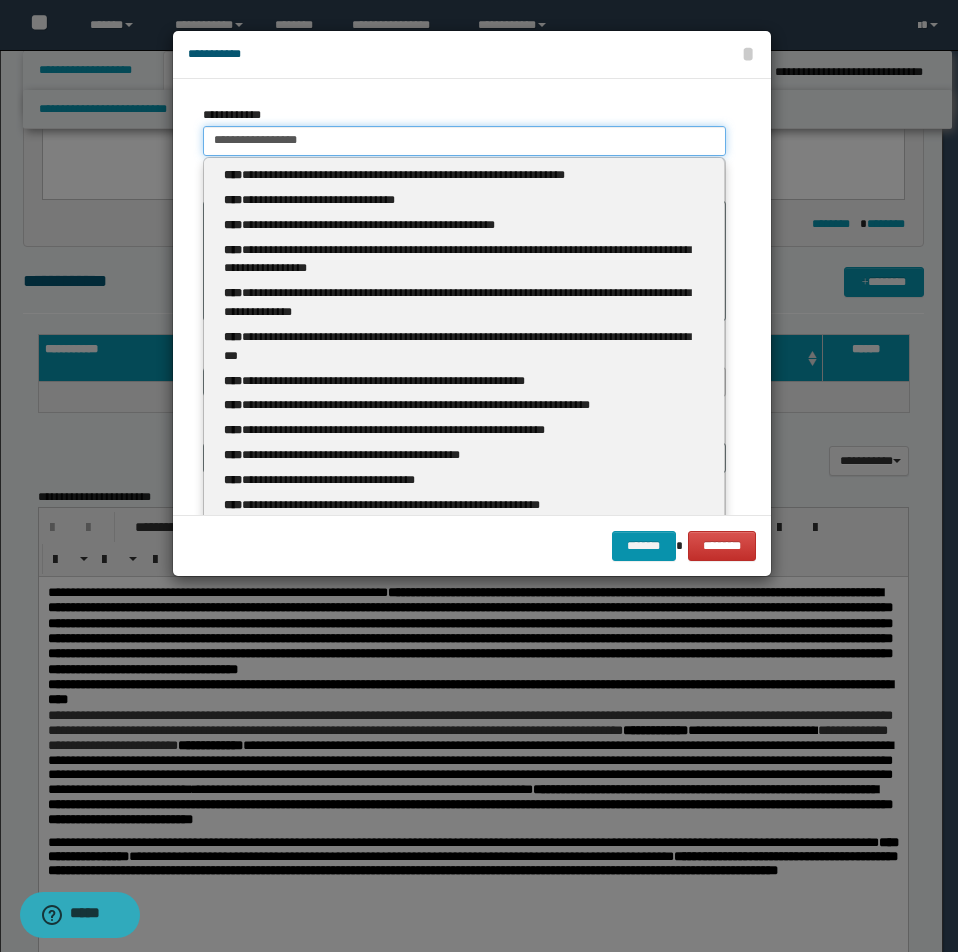 type 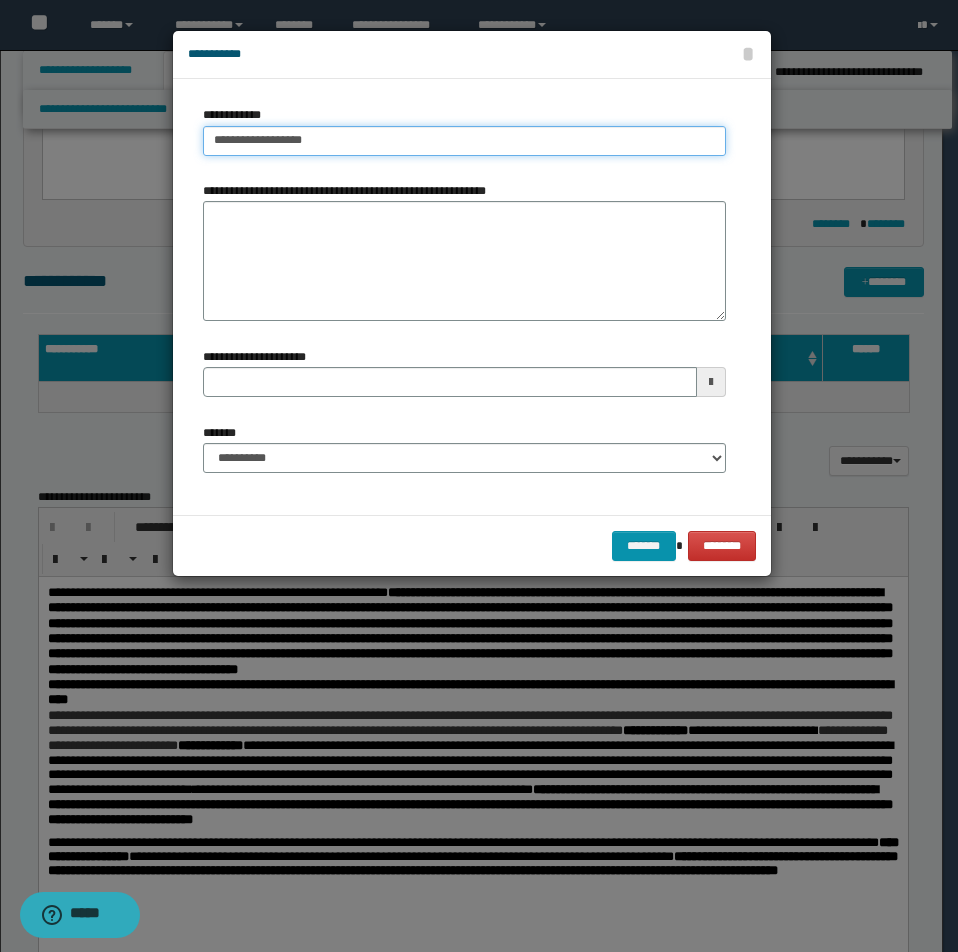 type 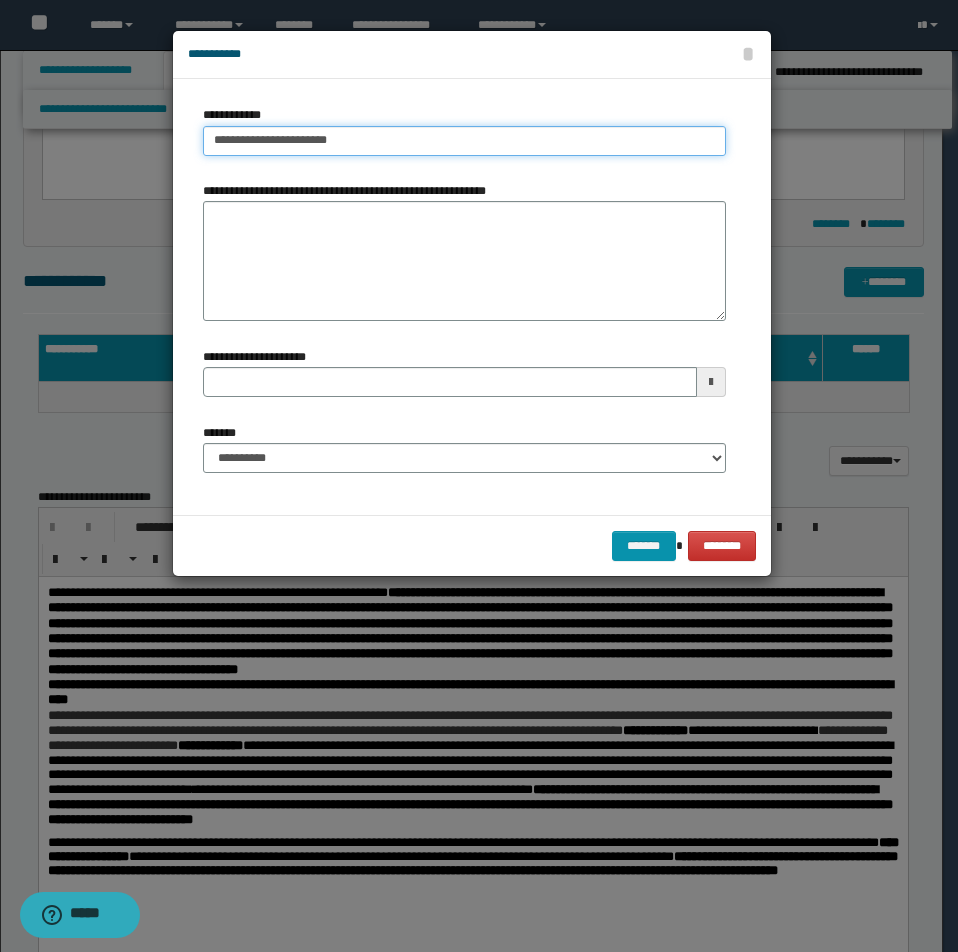 type on "**********" 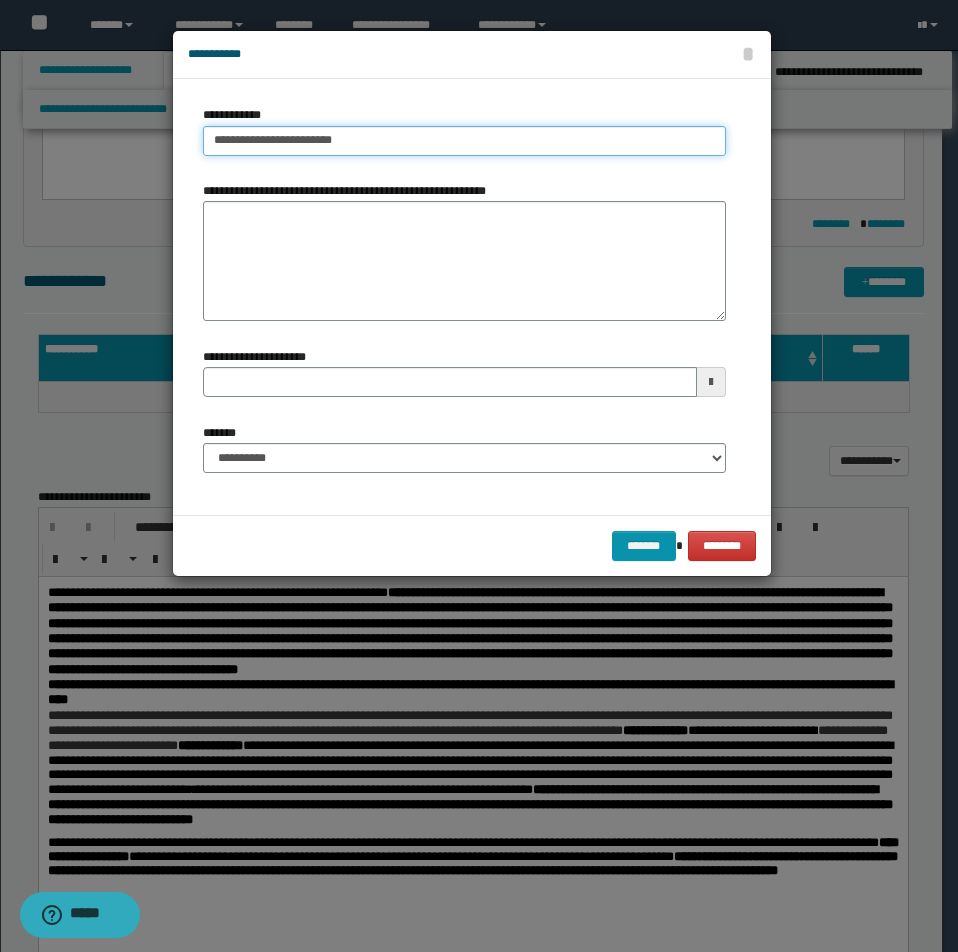 type on "**********" 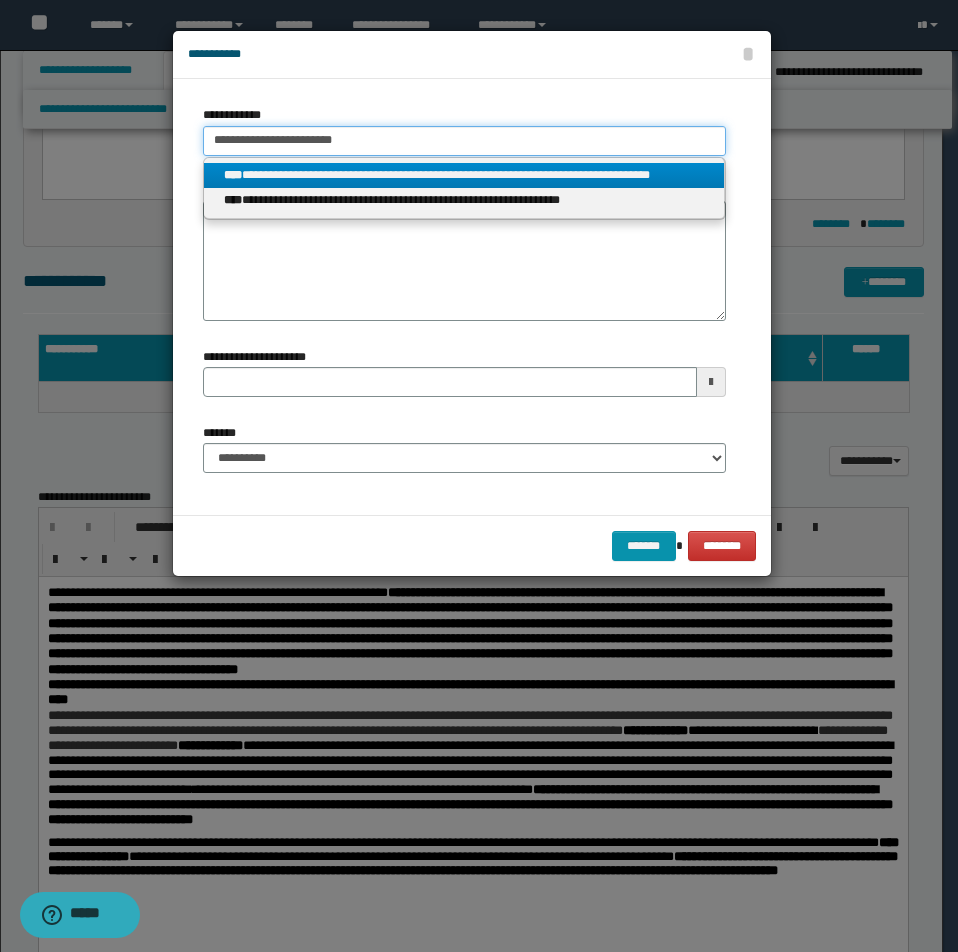 type on "**********" 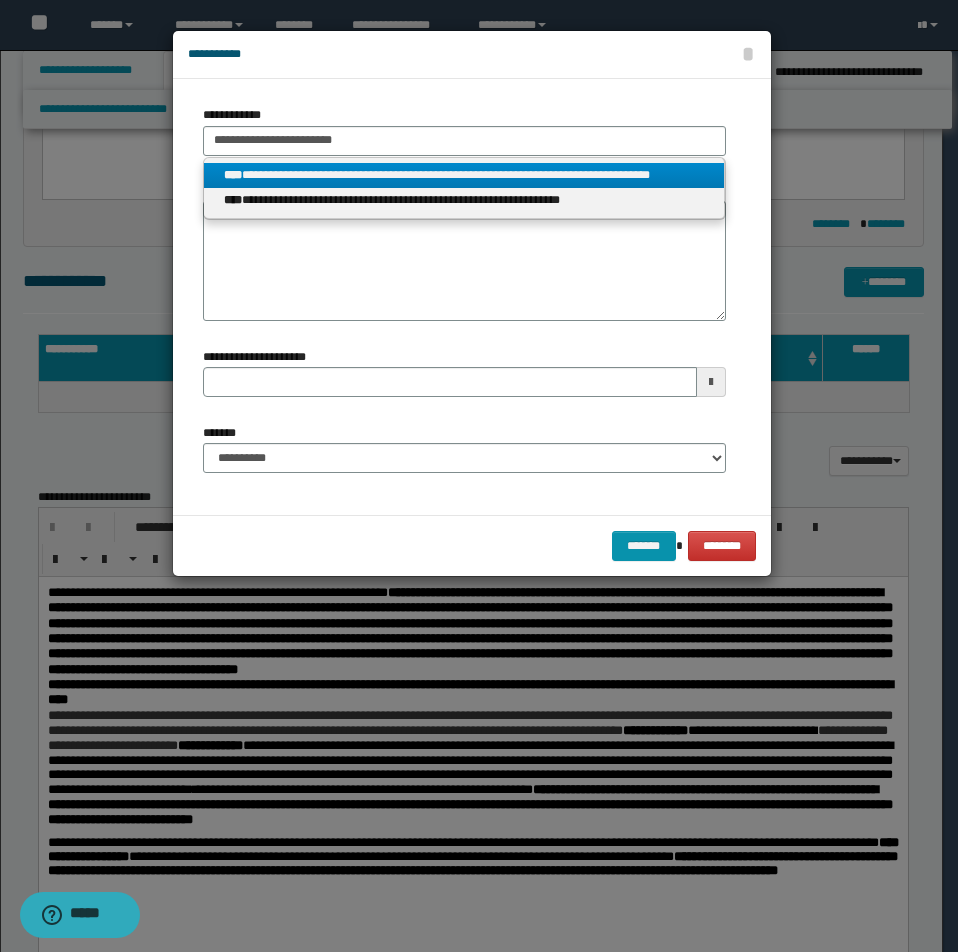 click on "**********" at bounding box center (464, 175) 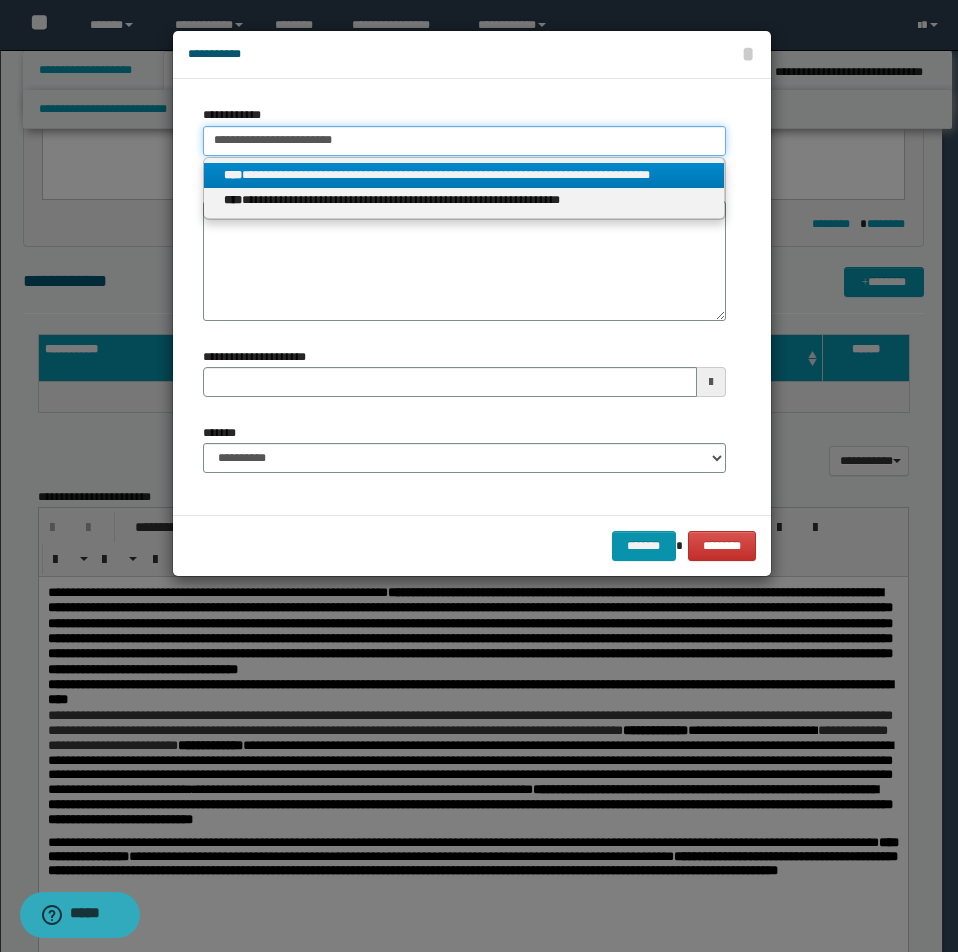 type 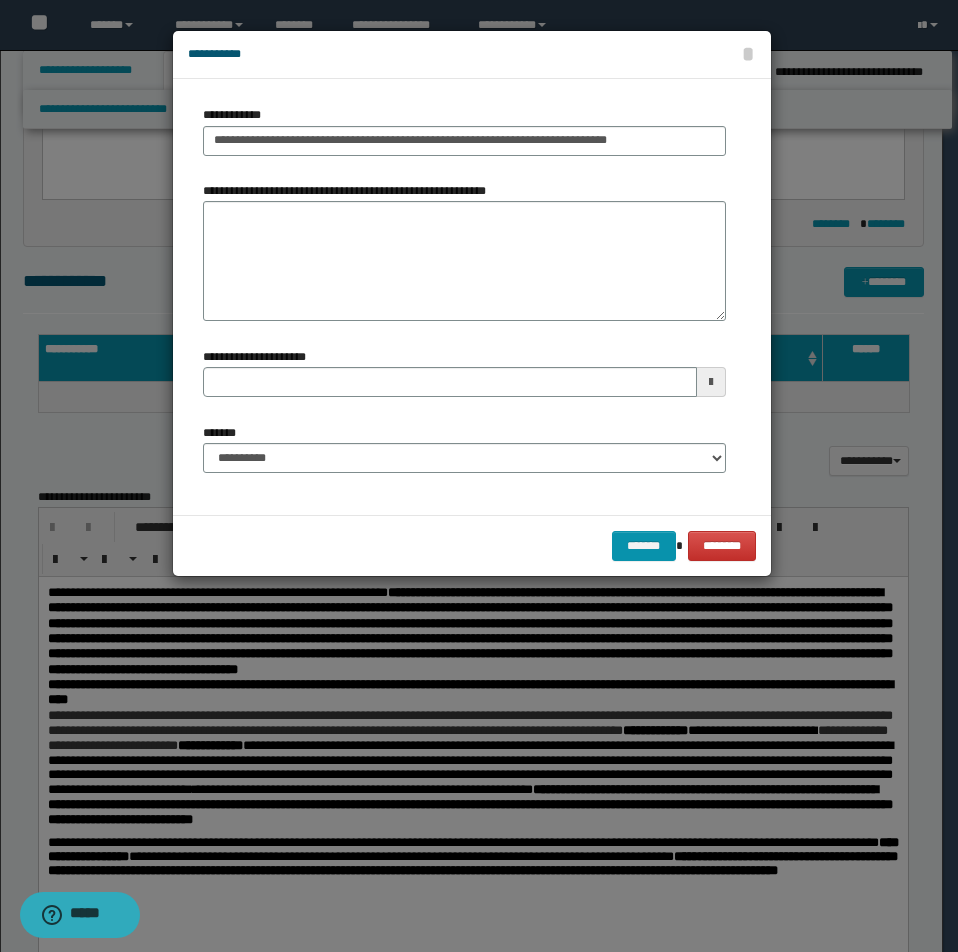 click on "**********" at bounding box center (464, 138) 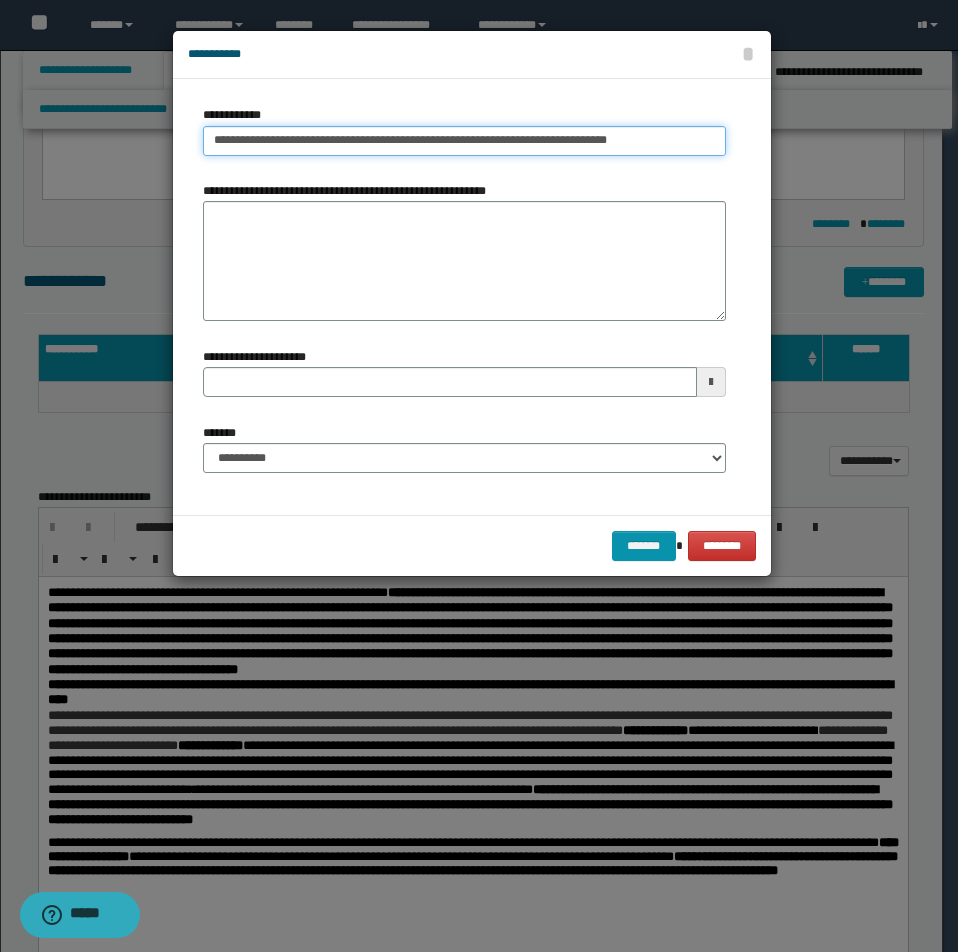 type on "**********" 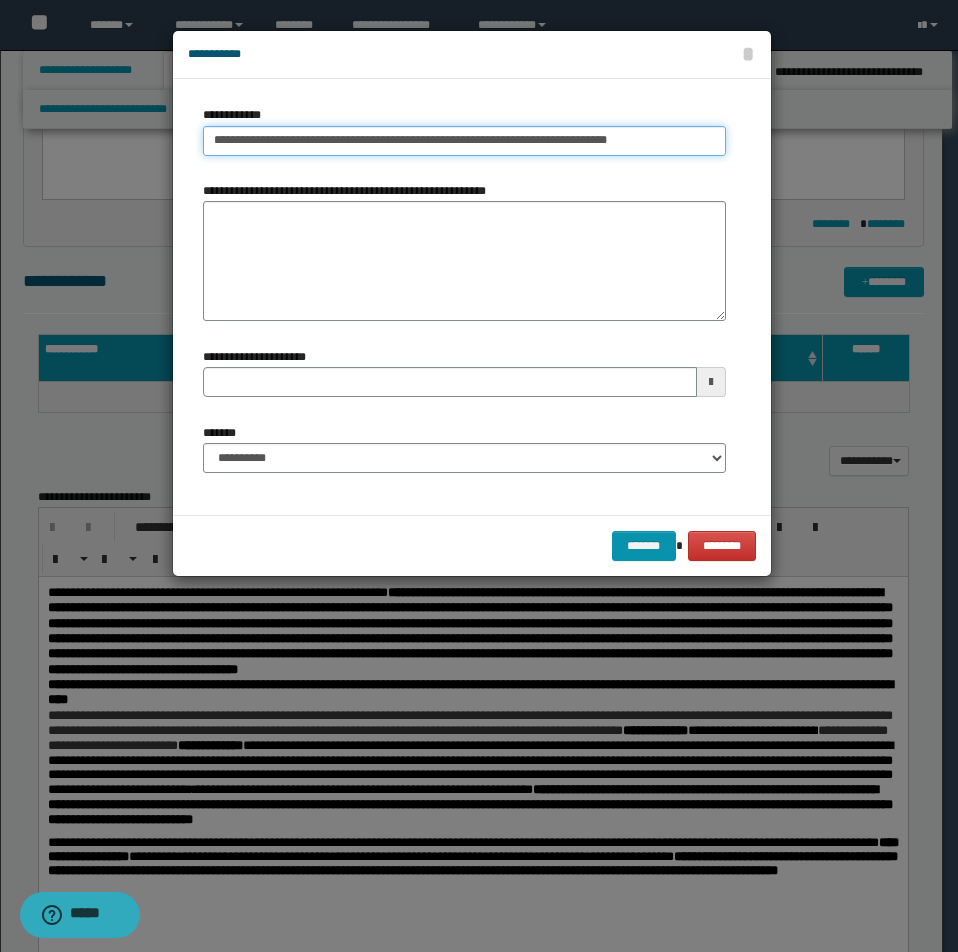 click on "**********" at bounding box center (464, 141) 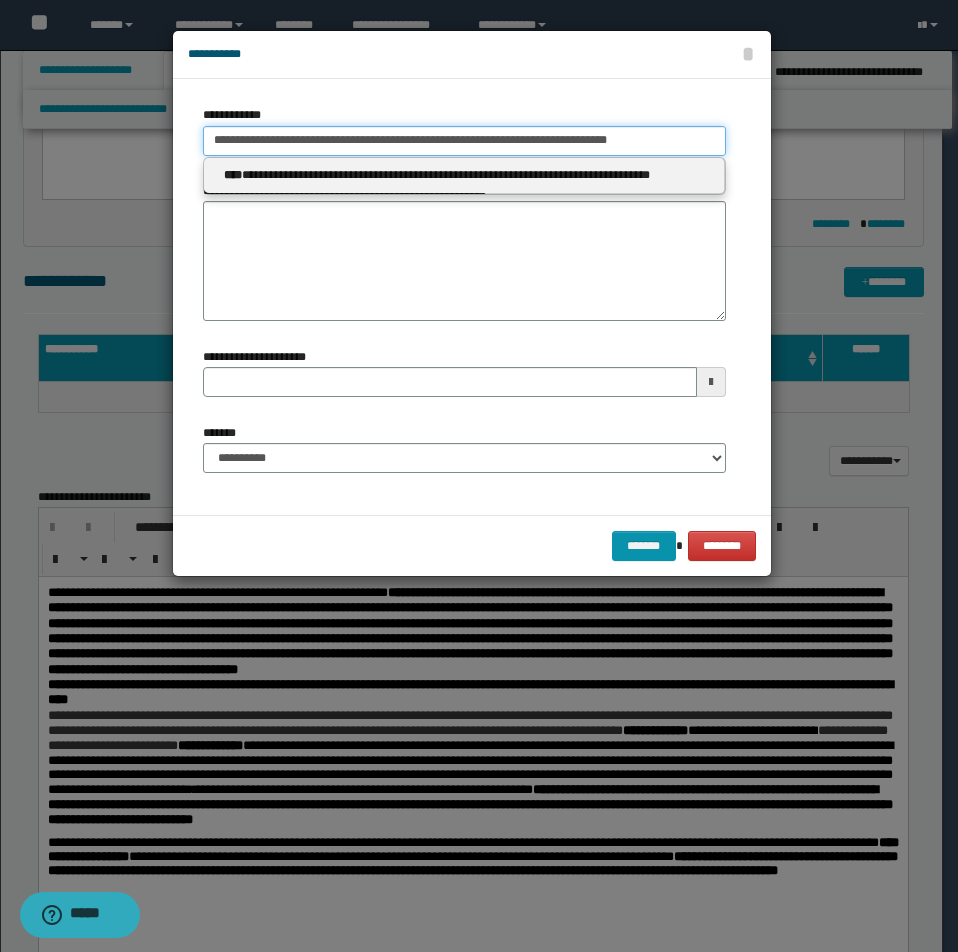 type 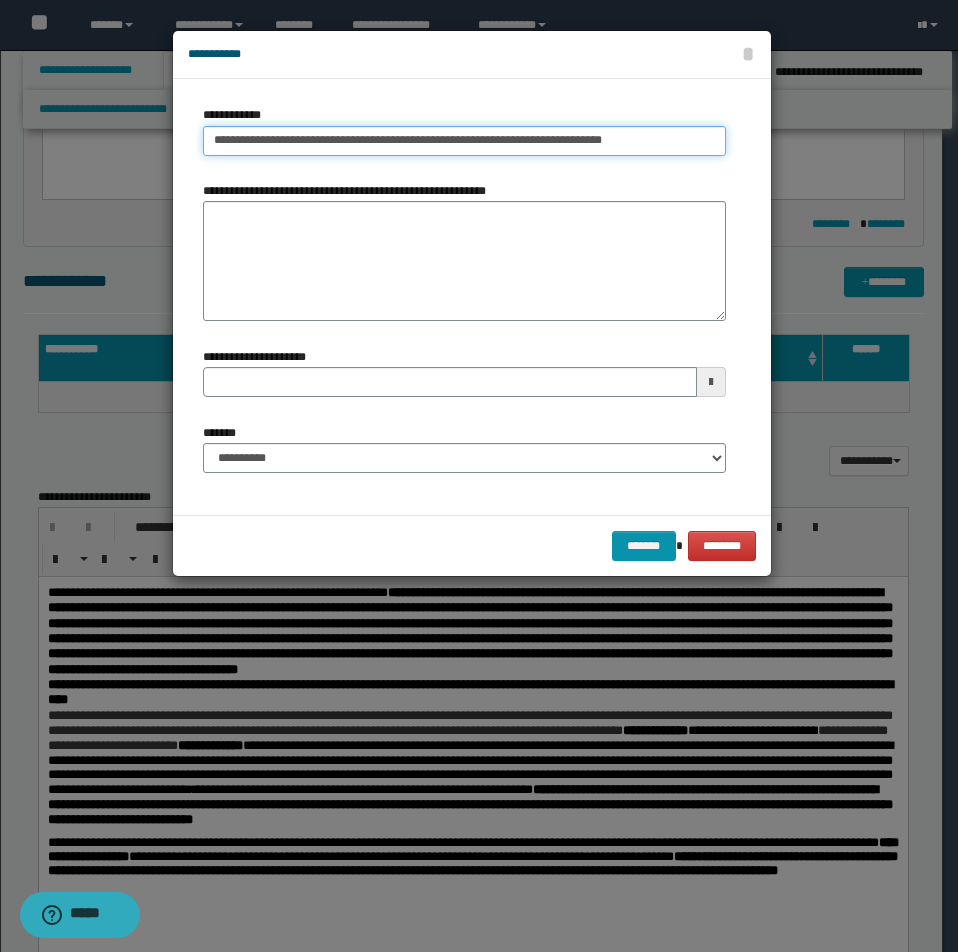 type on "**********" 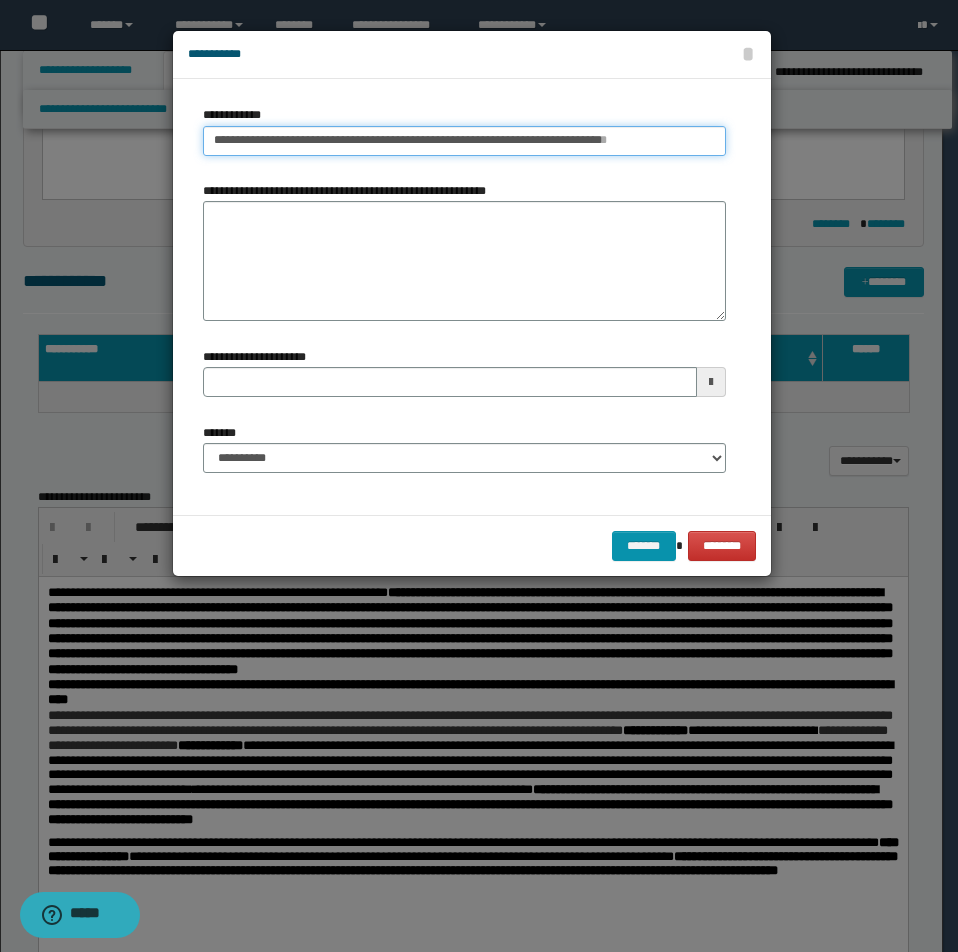 type 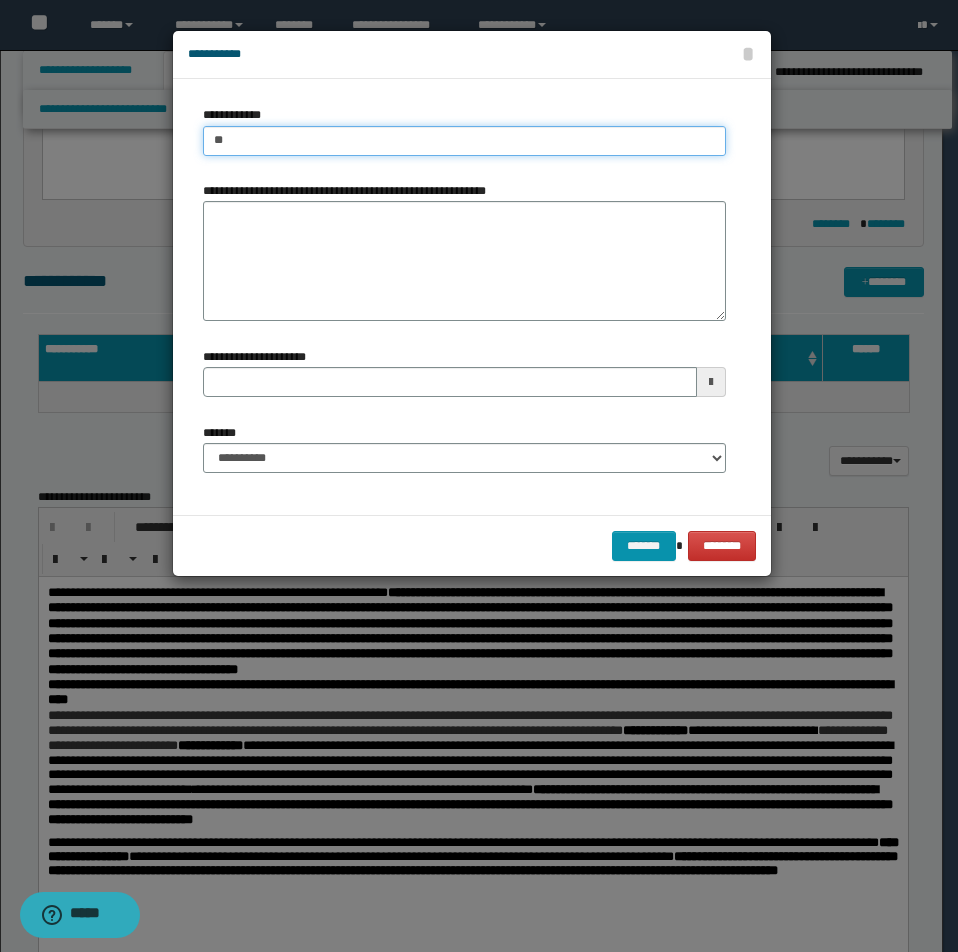 type on "*" 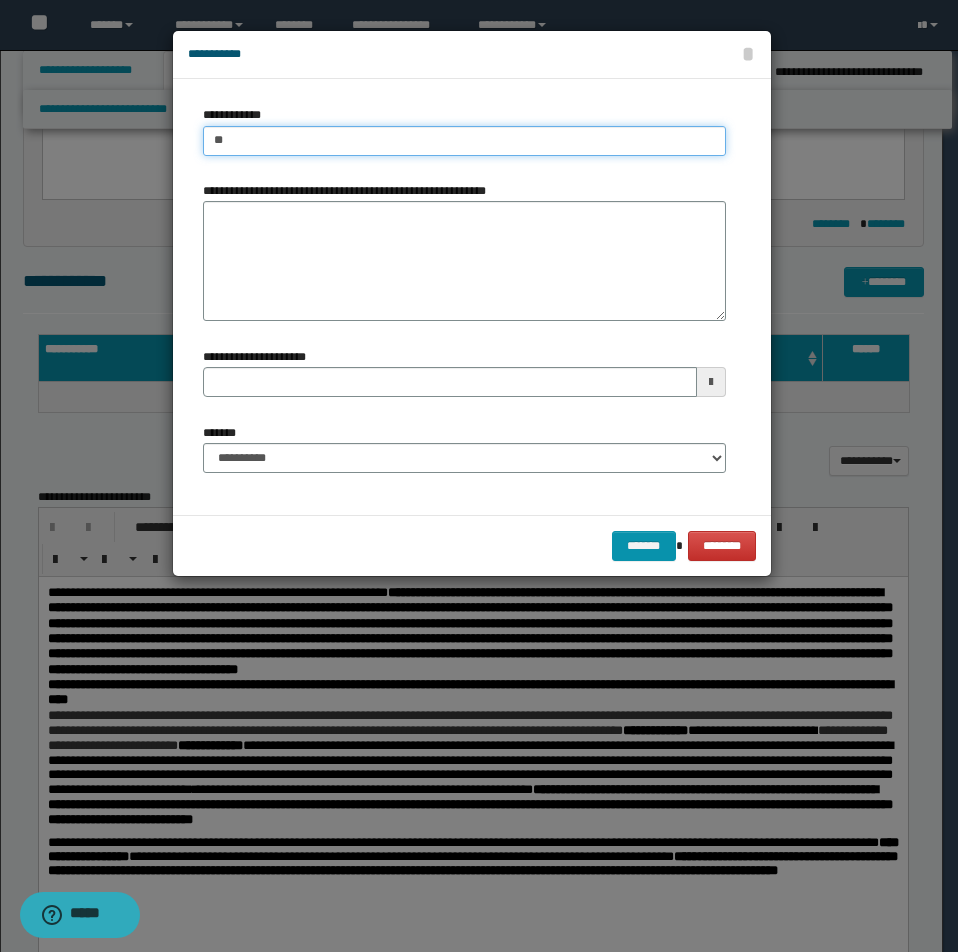 type on "***" 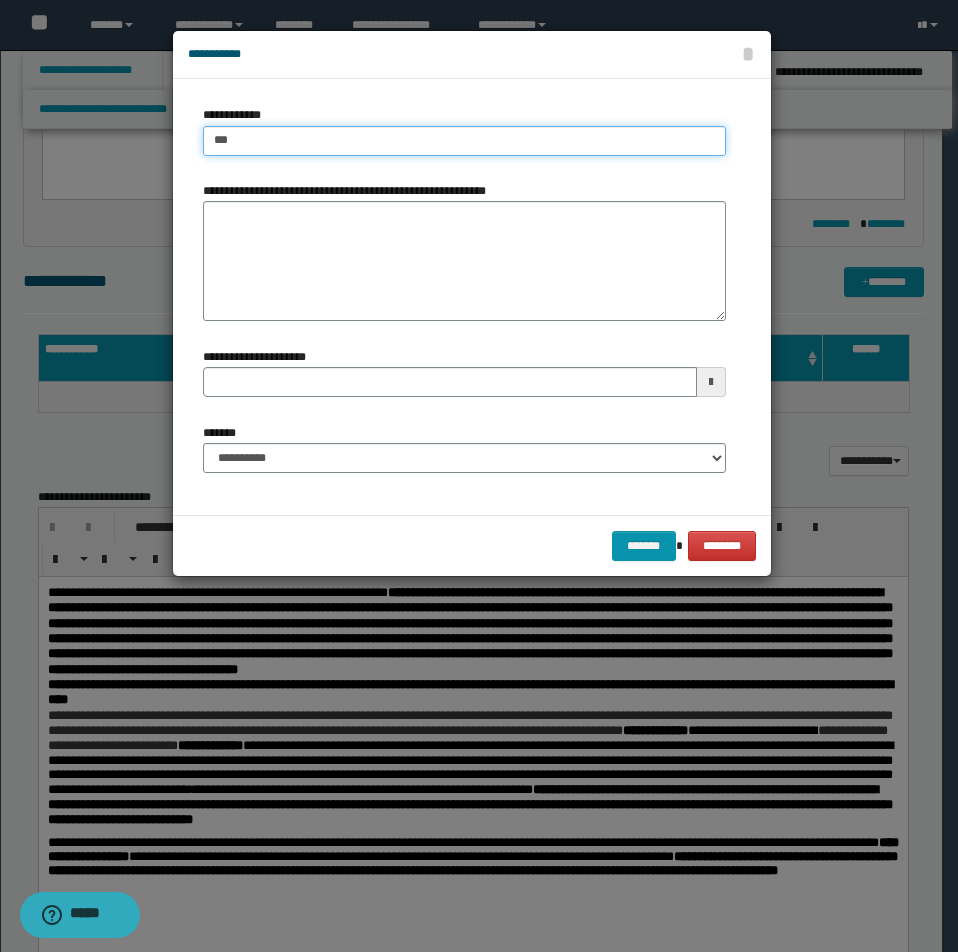 type on "**********" 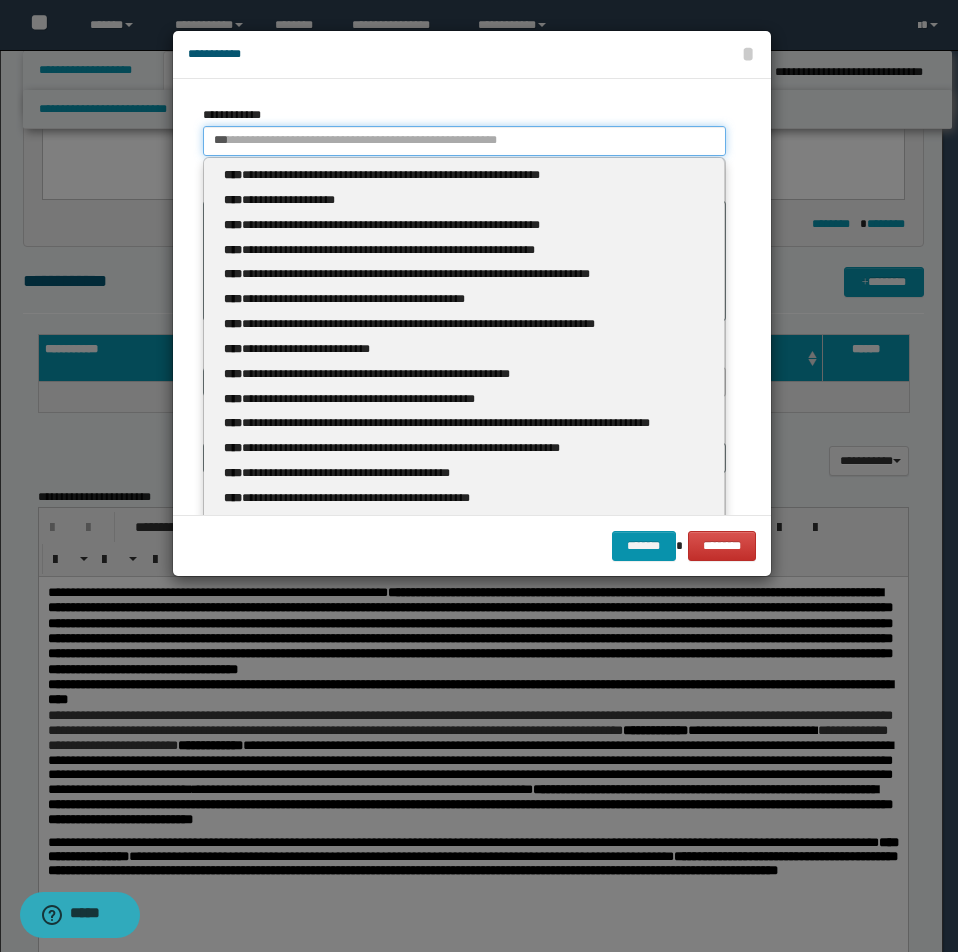 type 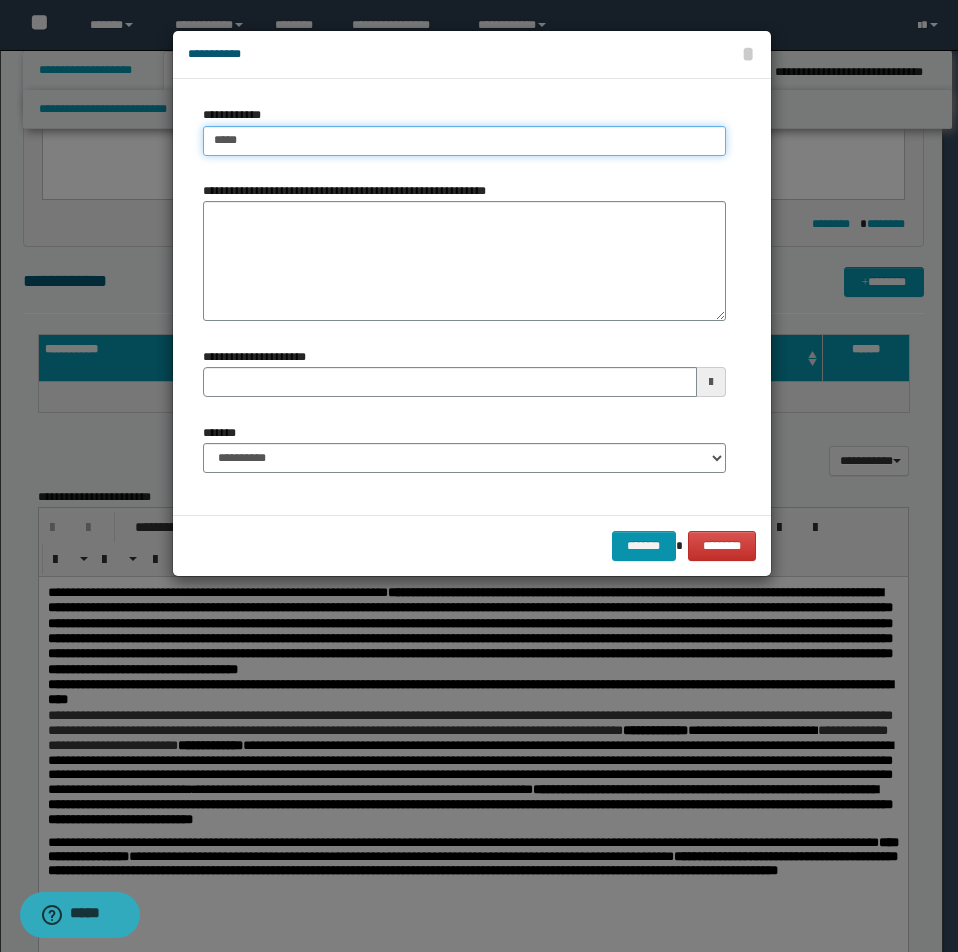 type on "*****" 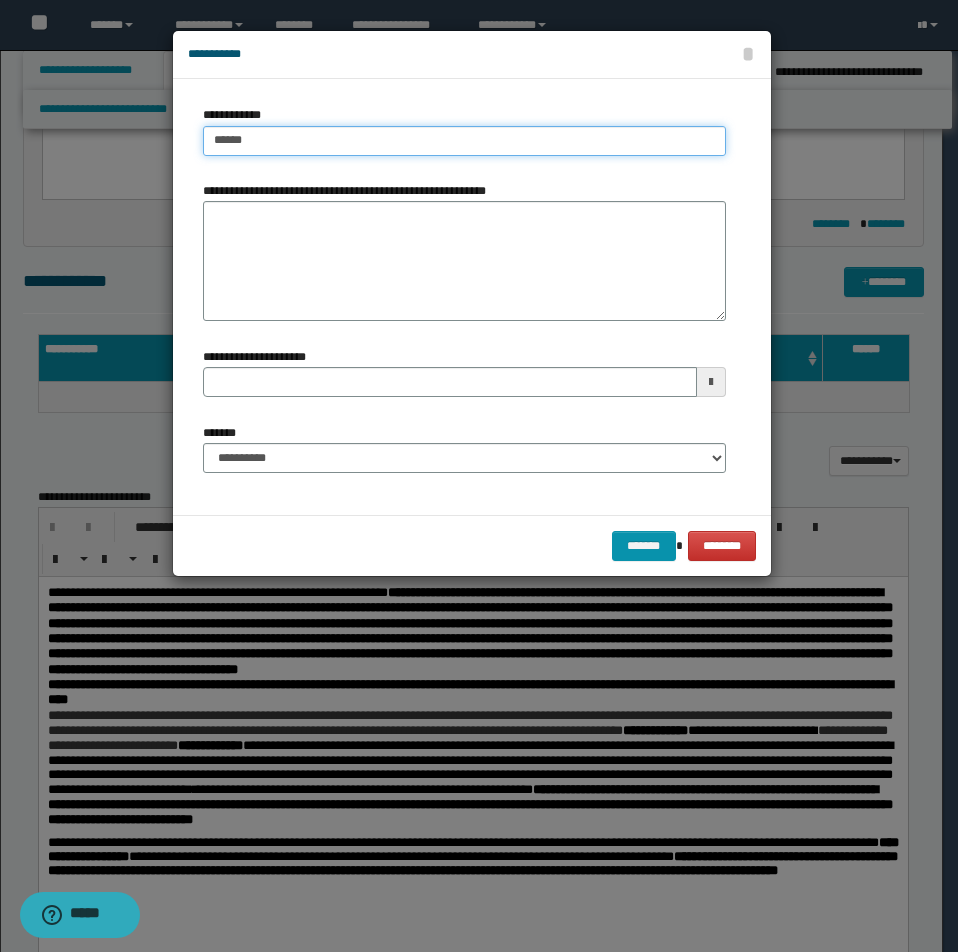 type on "*****" 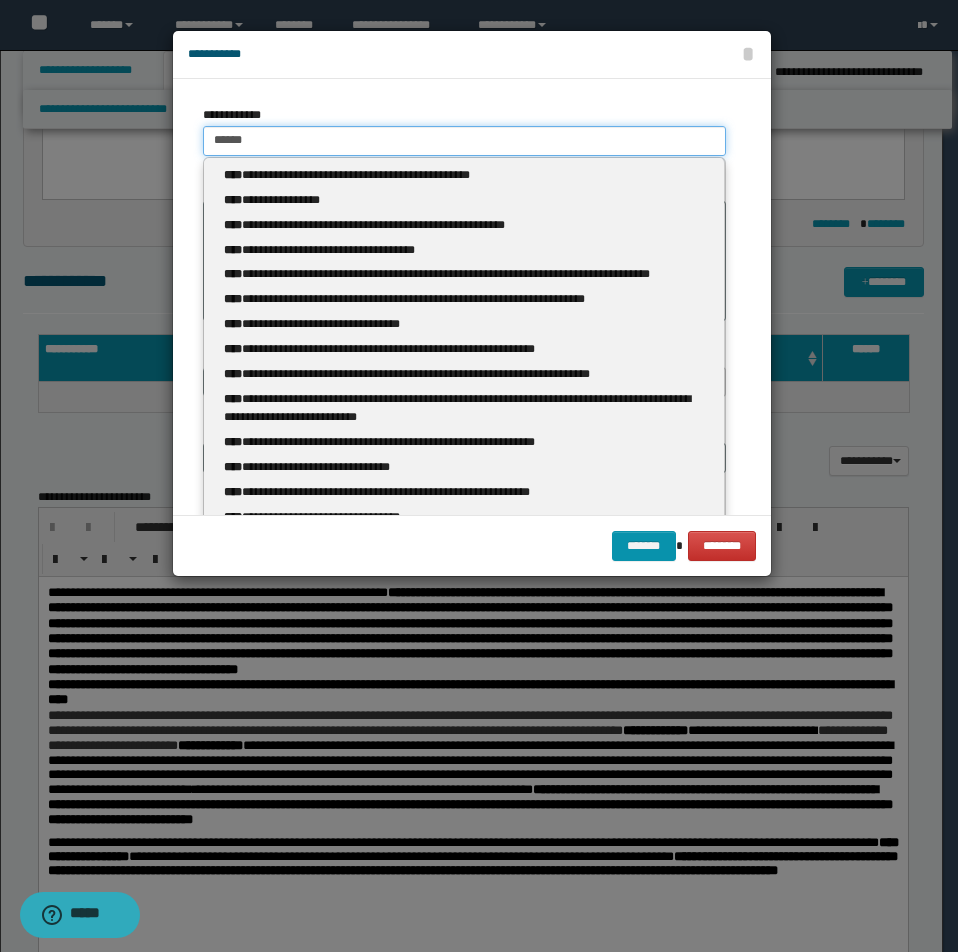 type 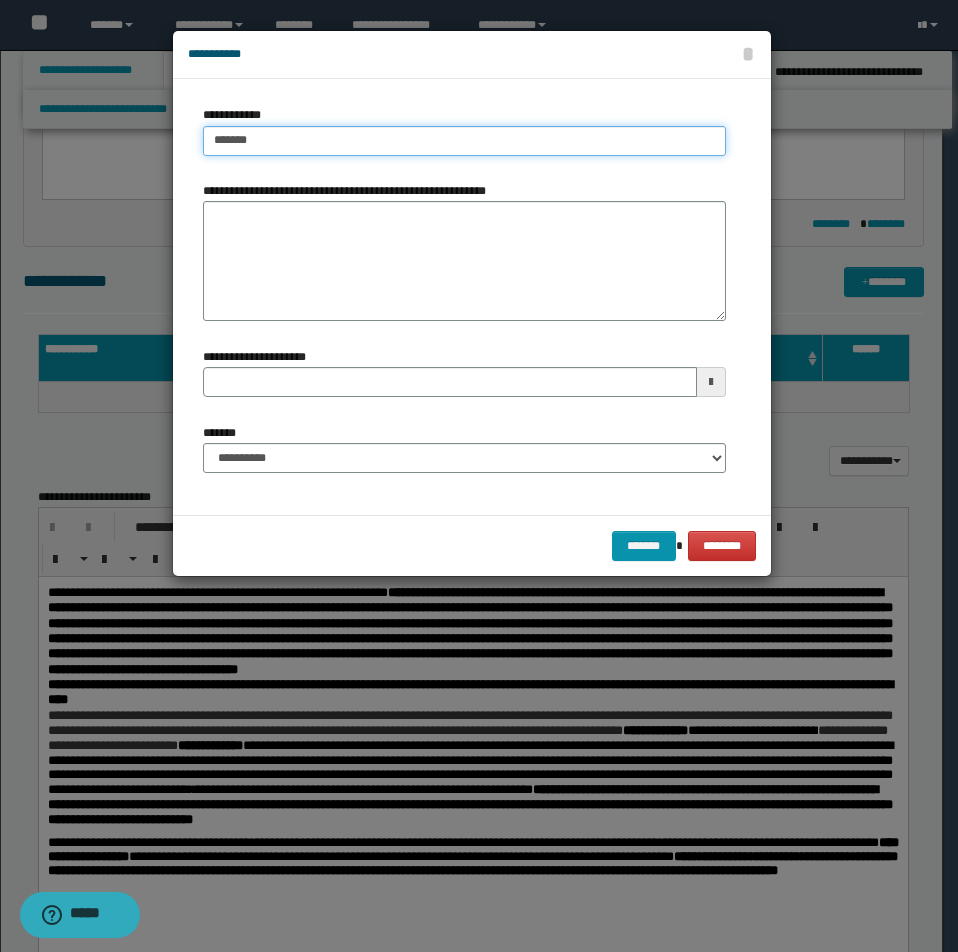 type on "********" 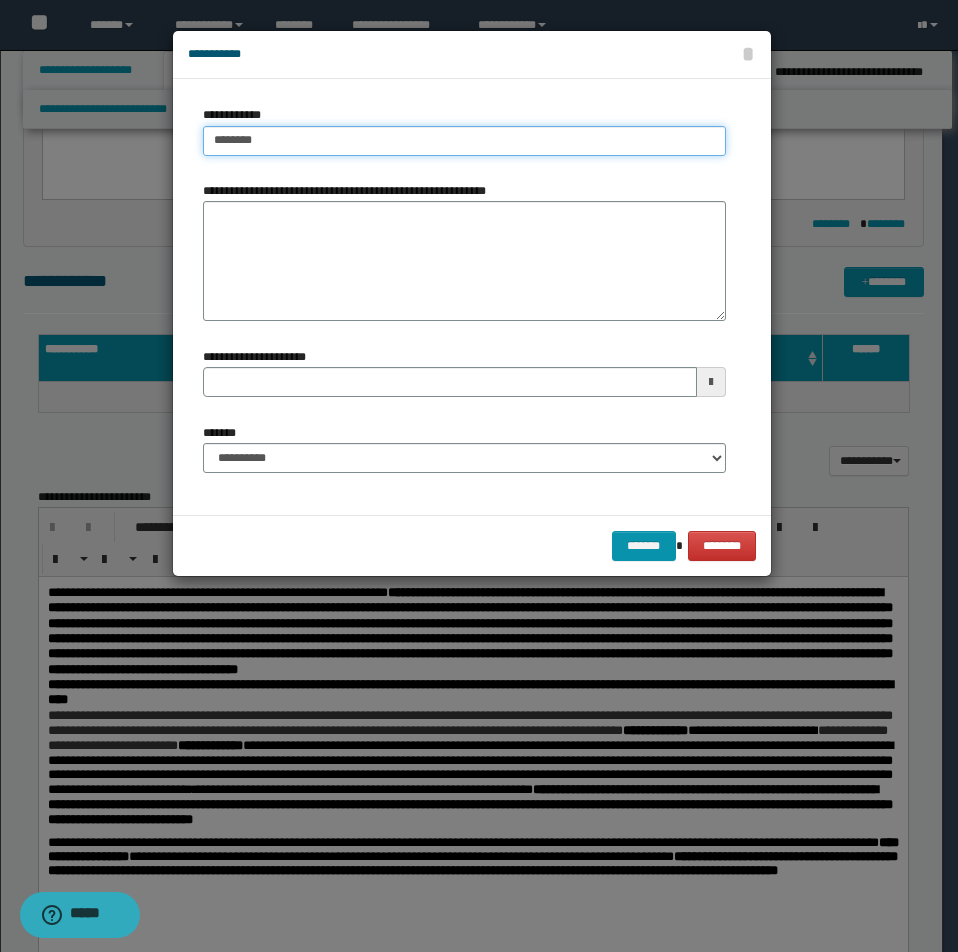 type on "********" 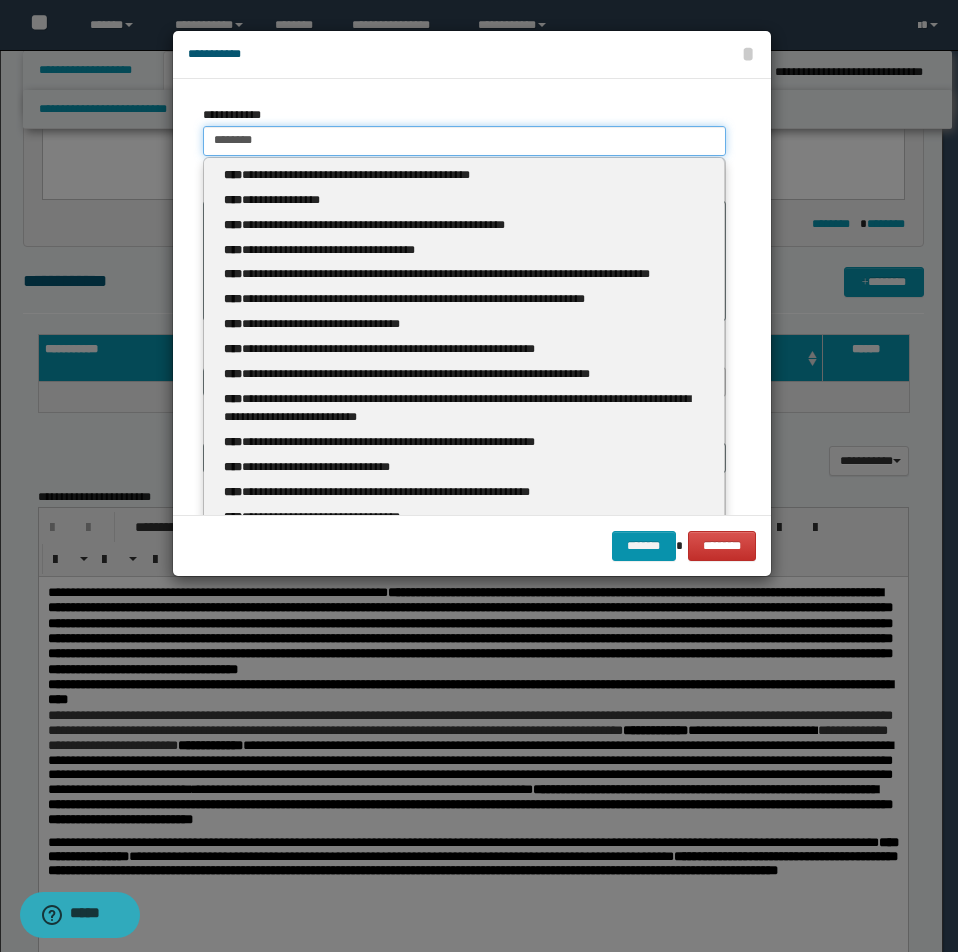 type 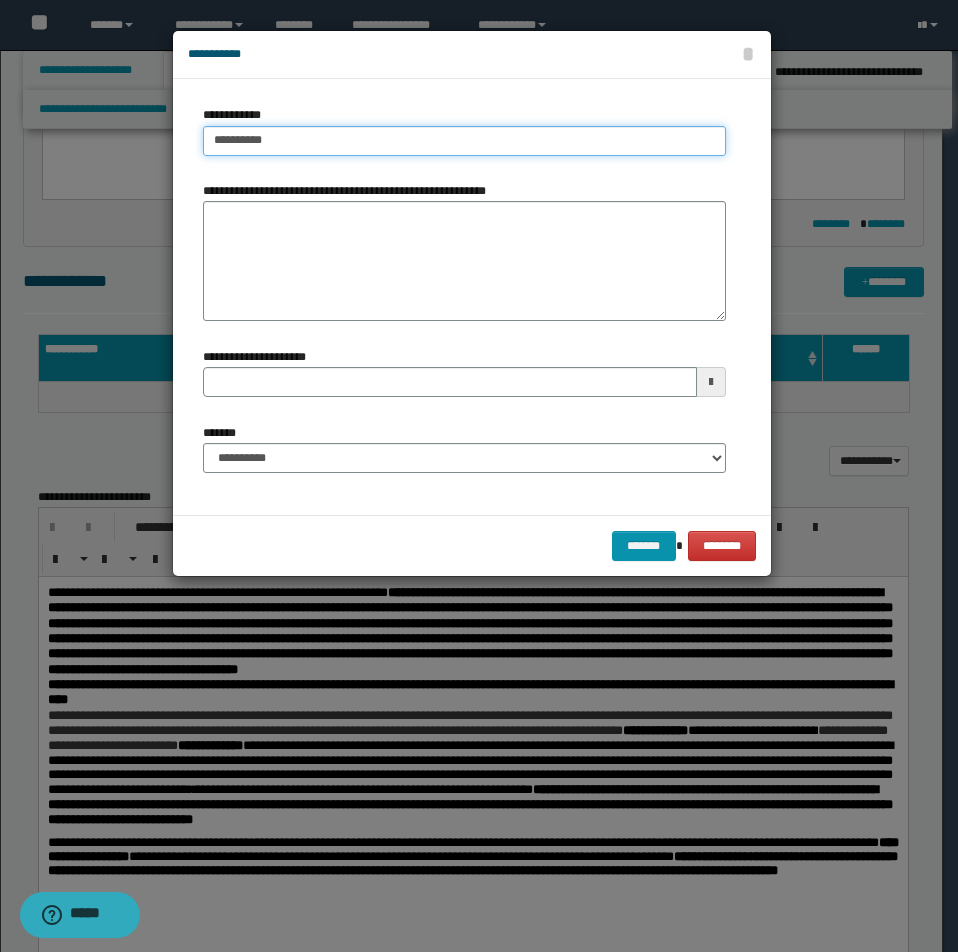 type on "**********" 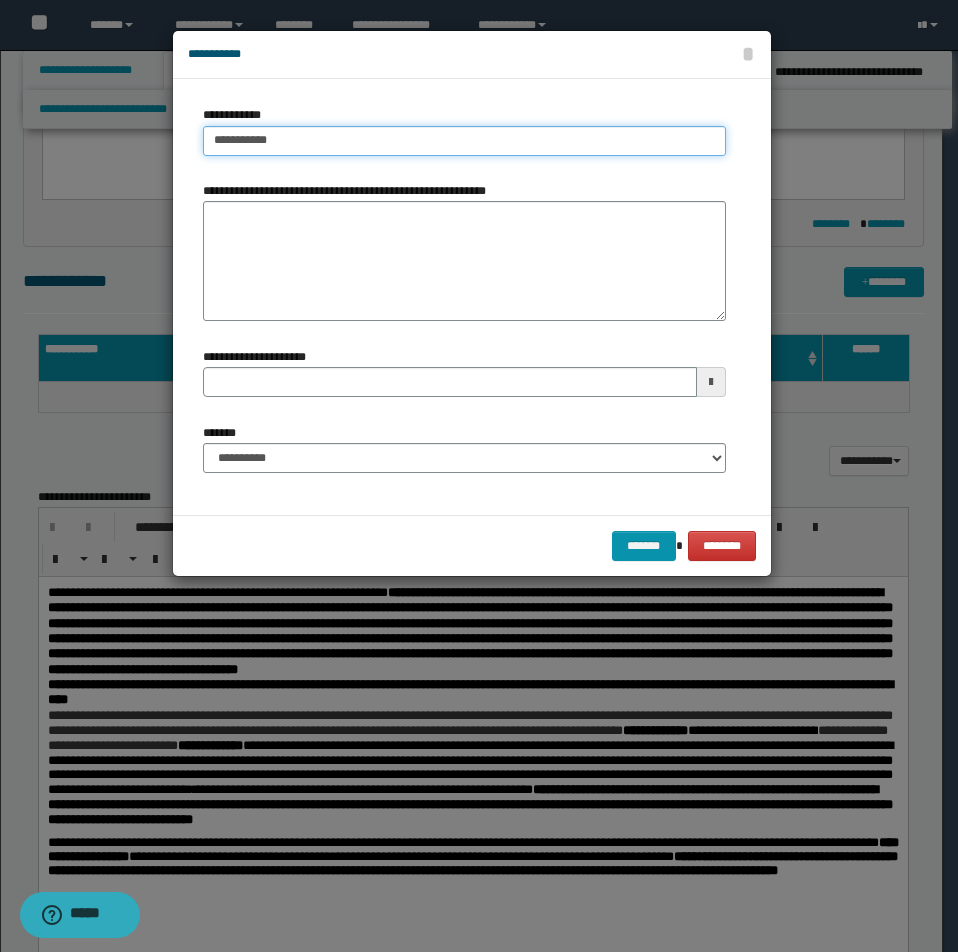 type on "**********" 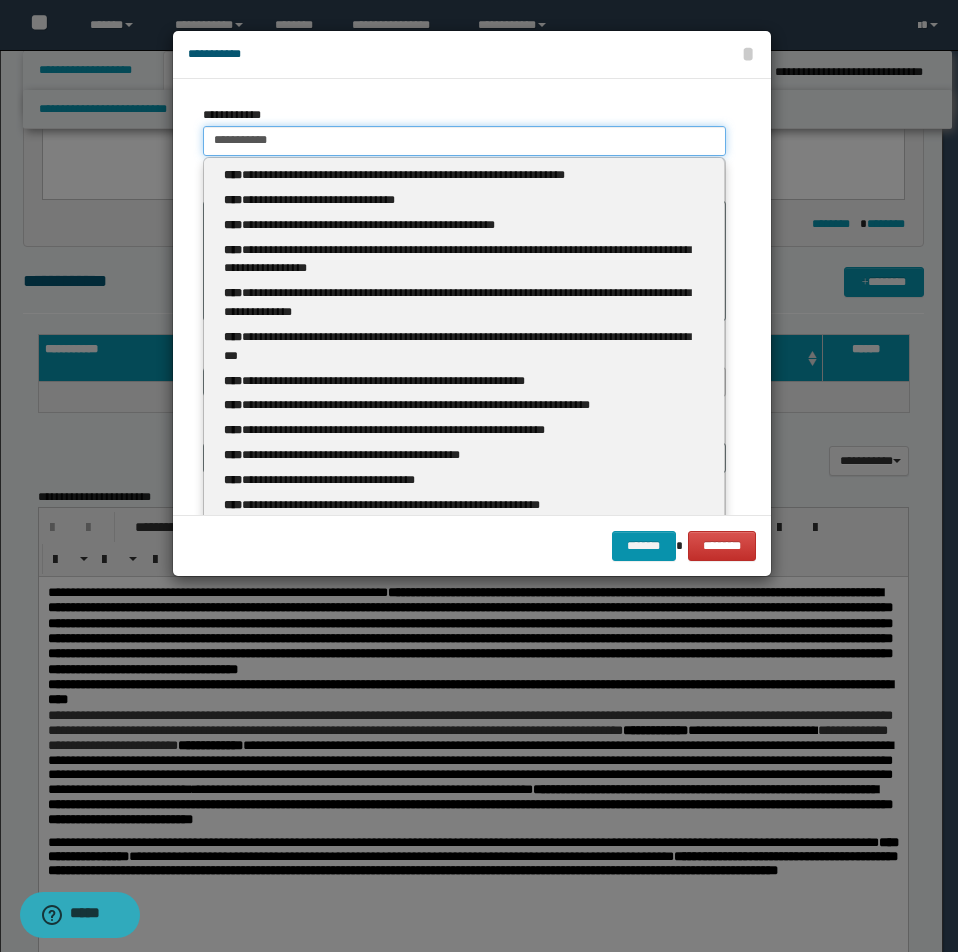 type 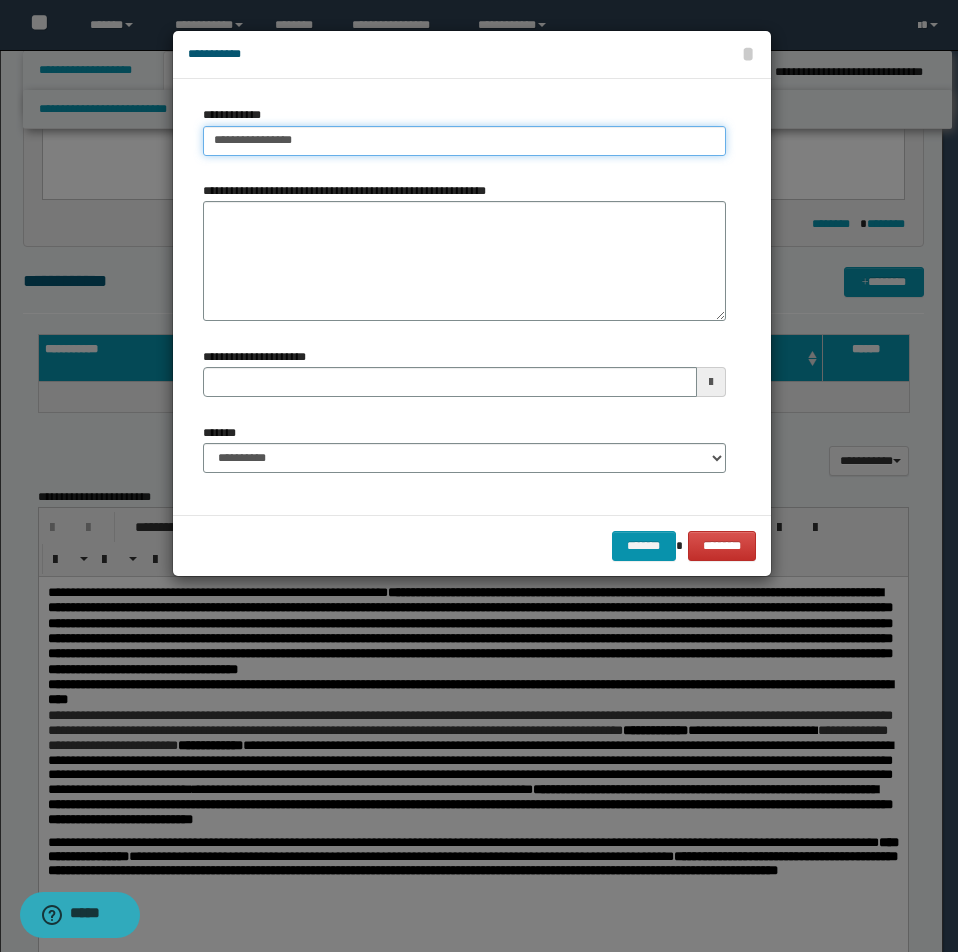 type on "**********" 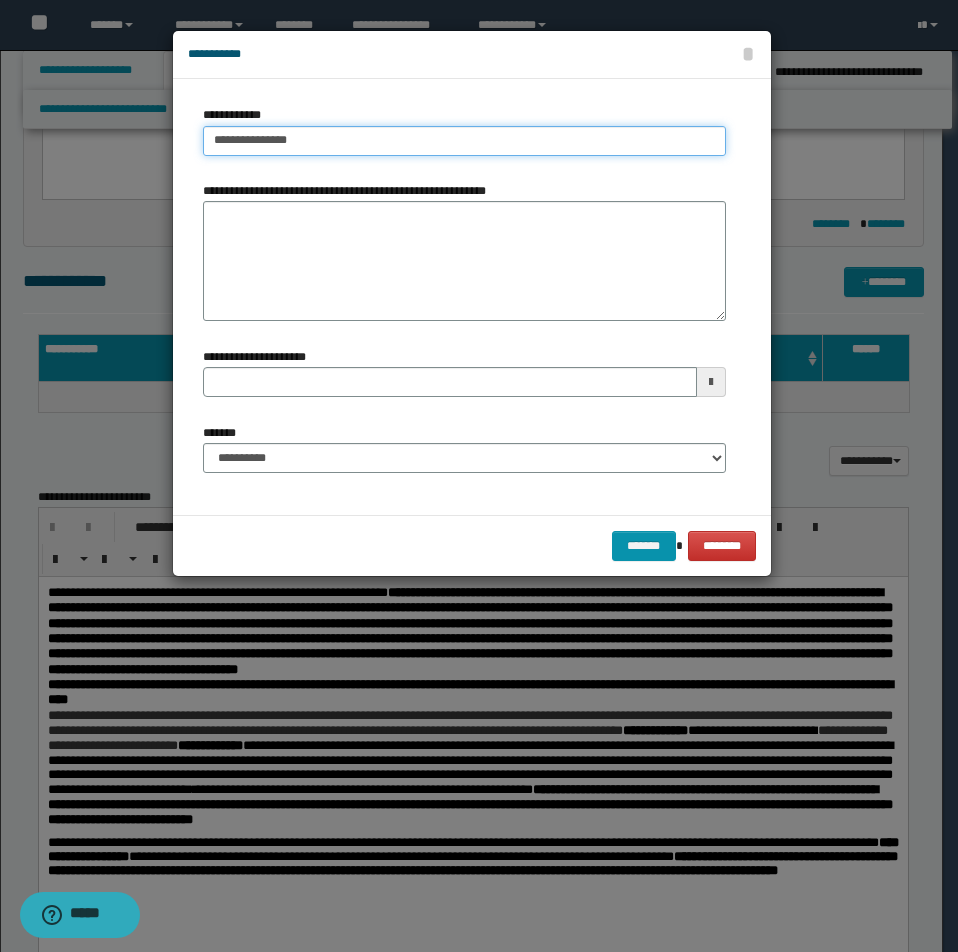 type on "**********" 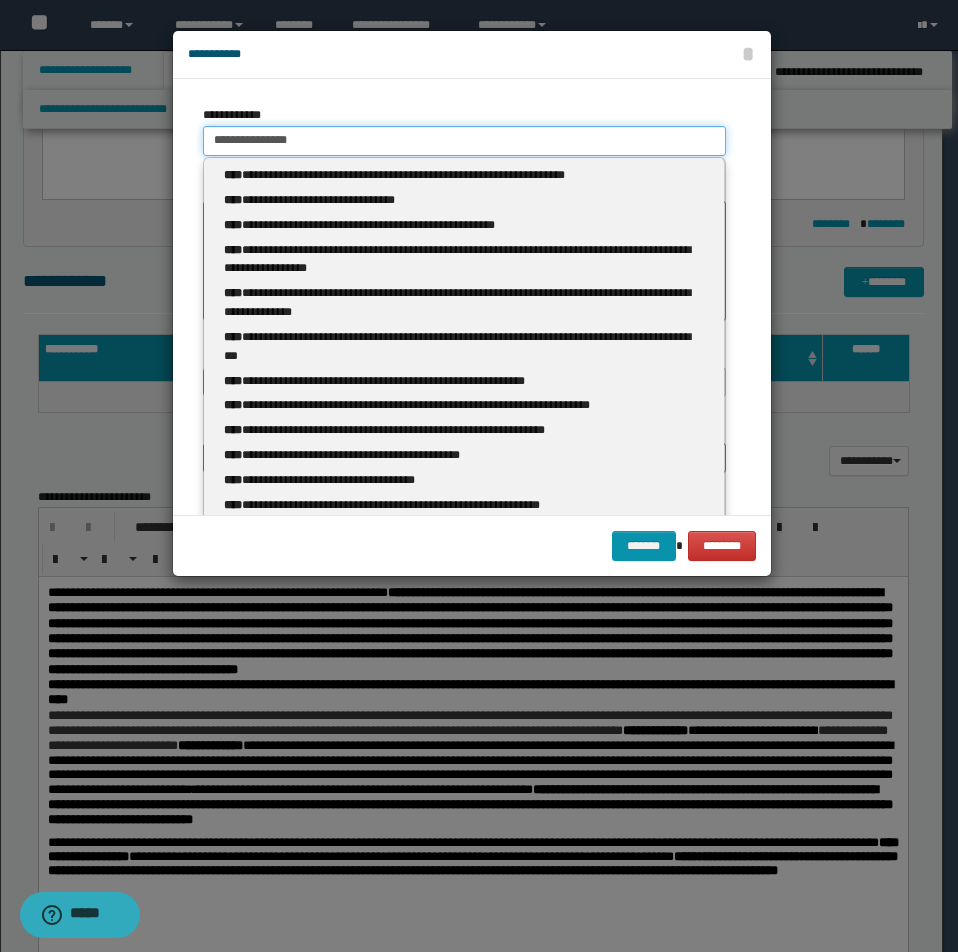type 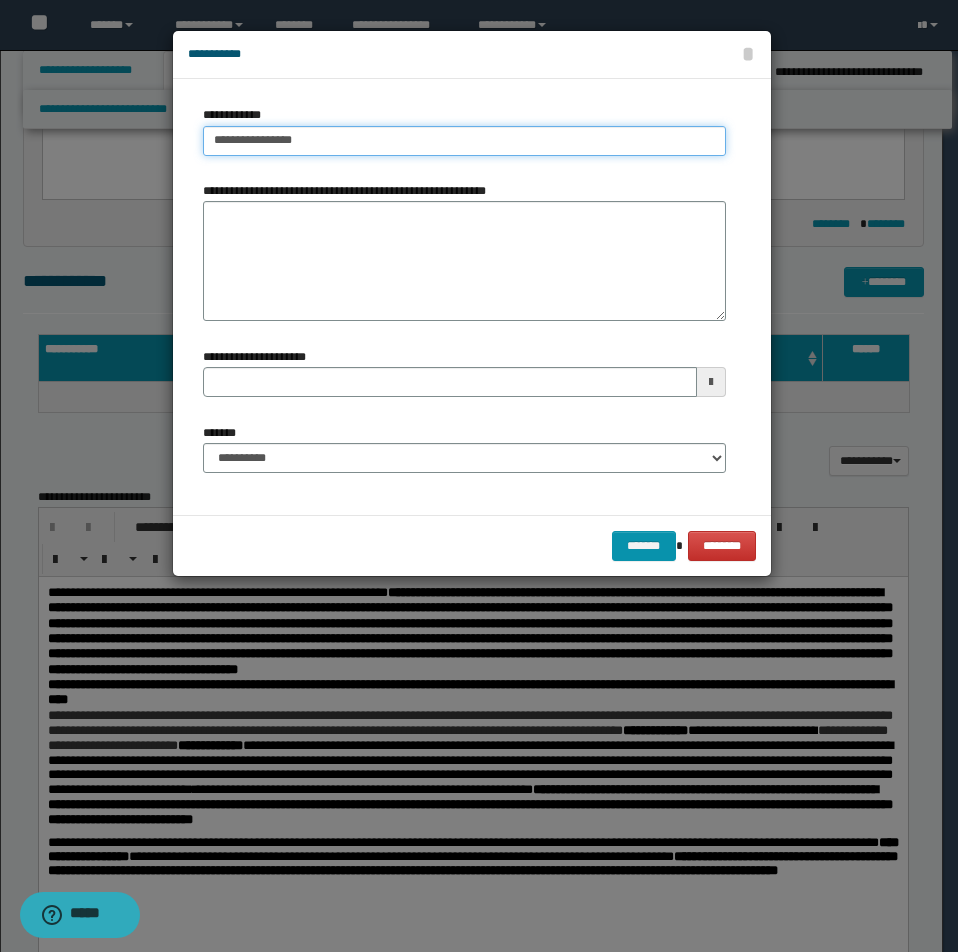 type on "**********" 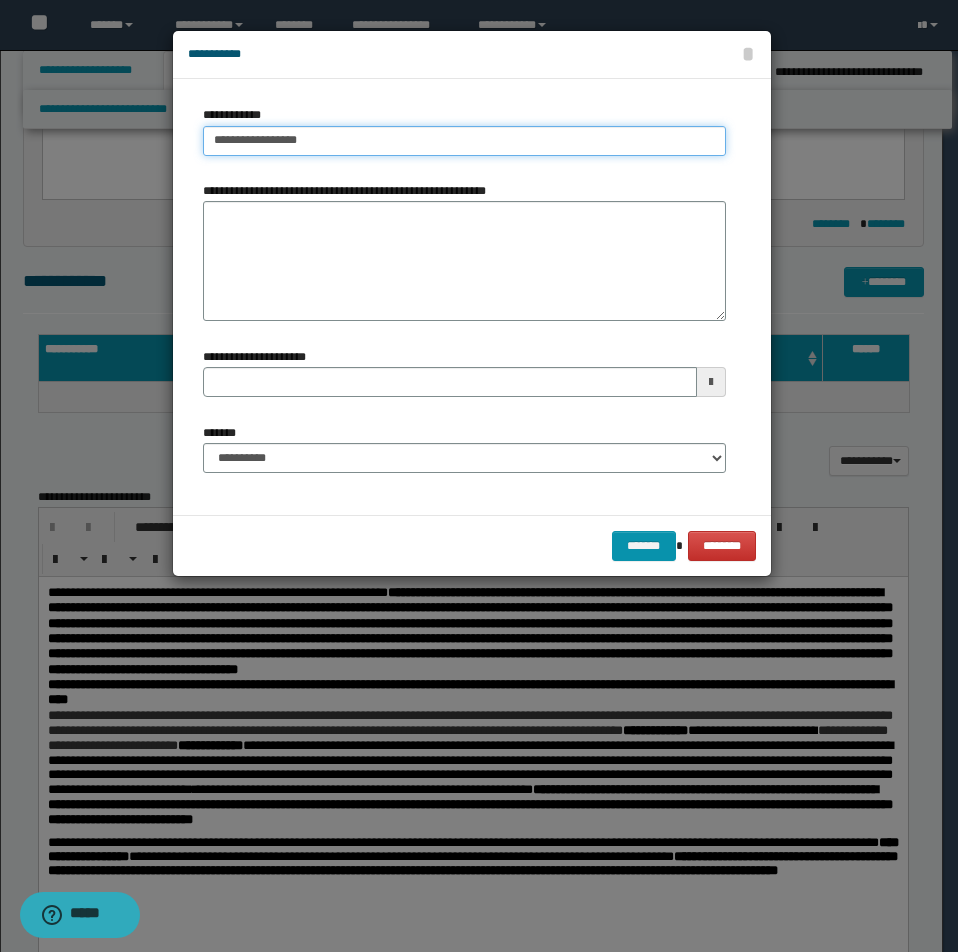 type on "**********" 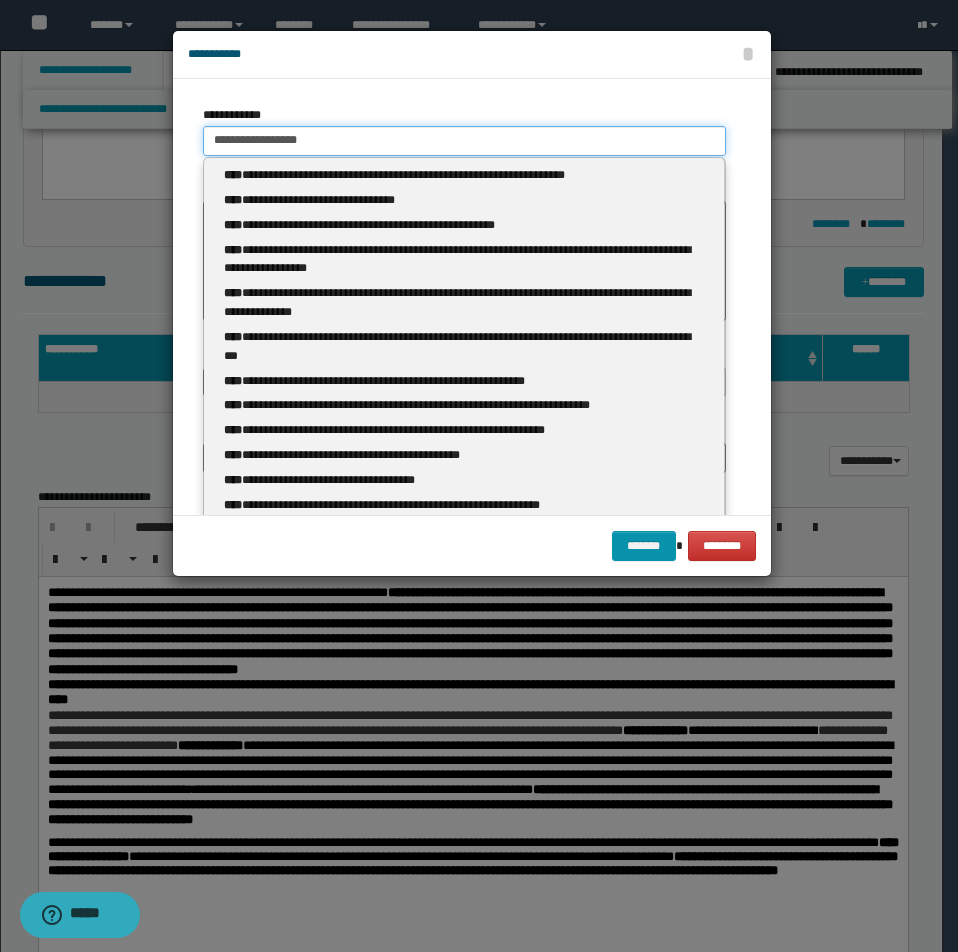type 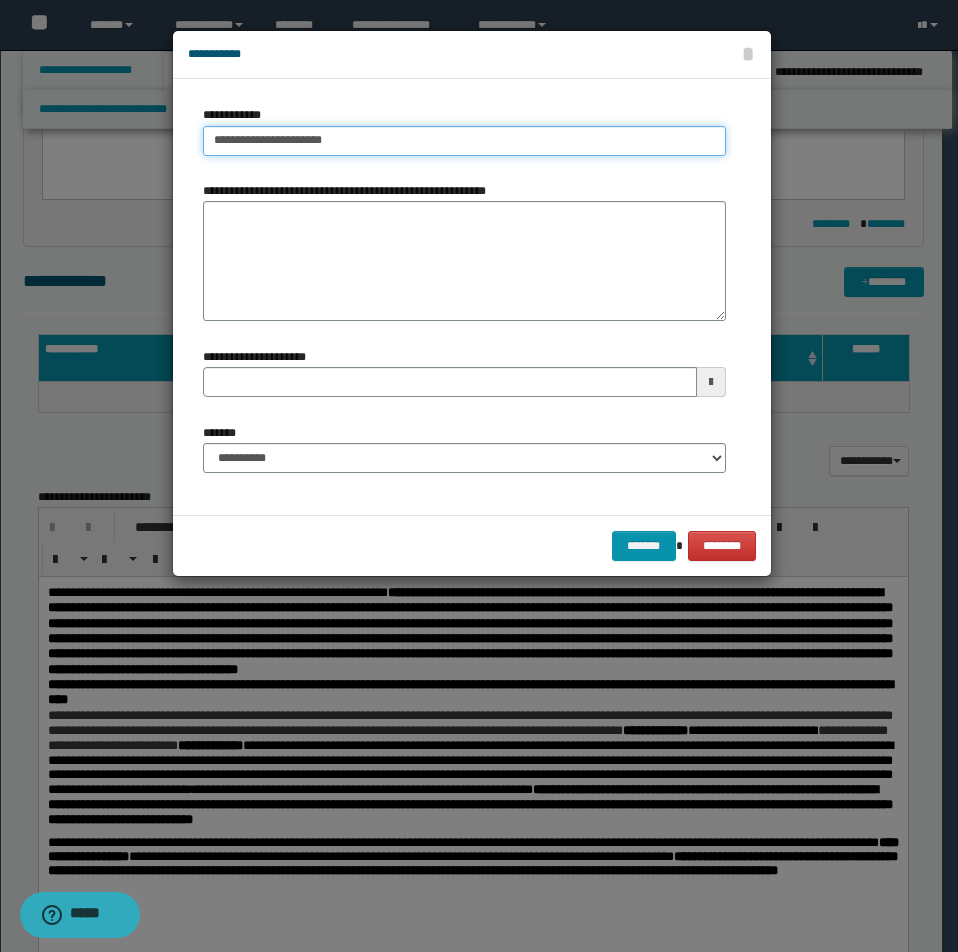 type on "**********" 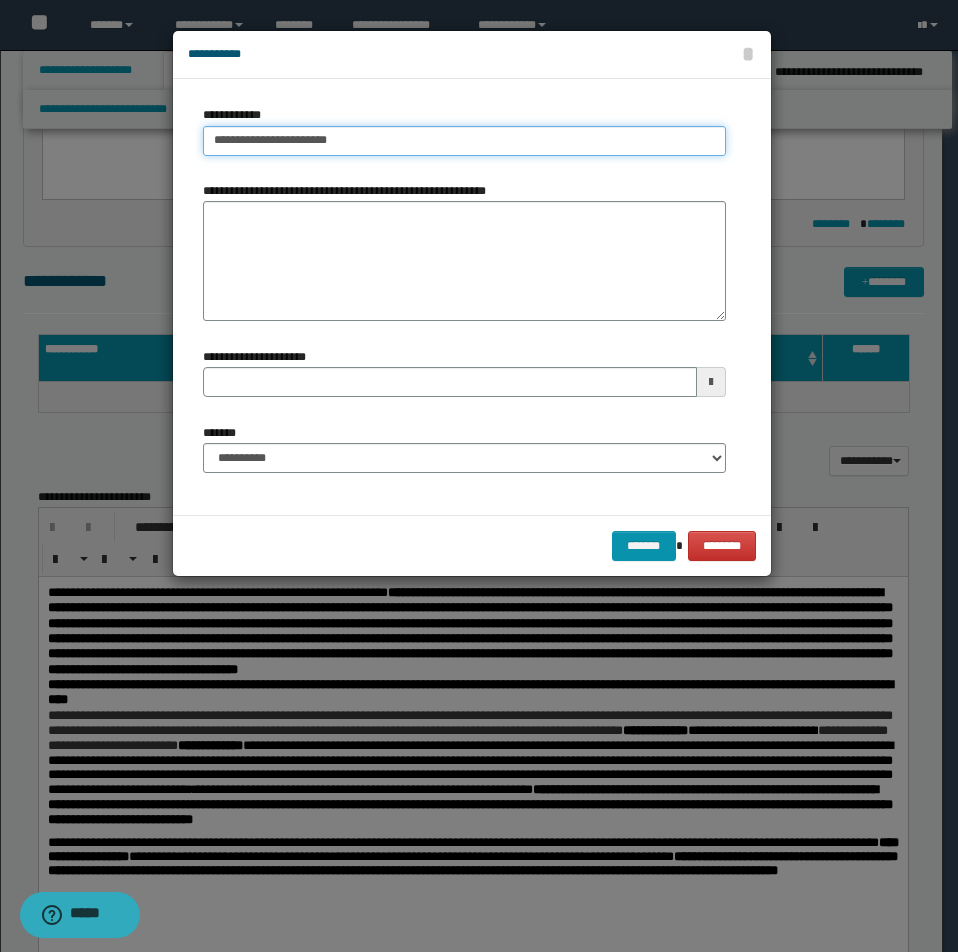 type on "**********" 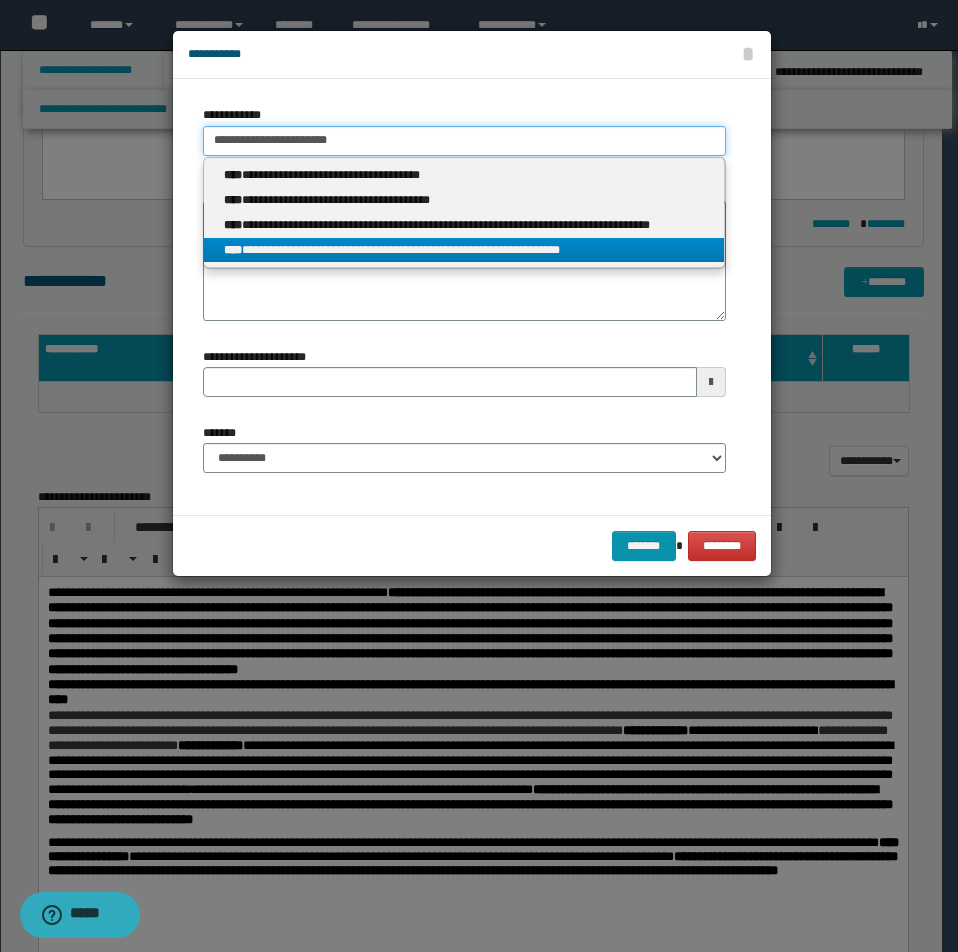 type on "**********" 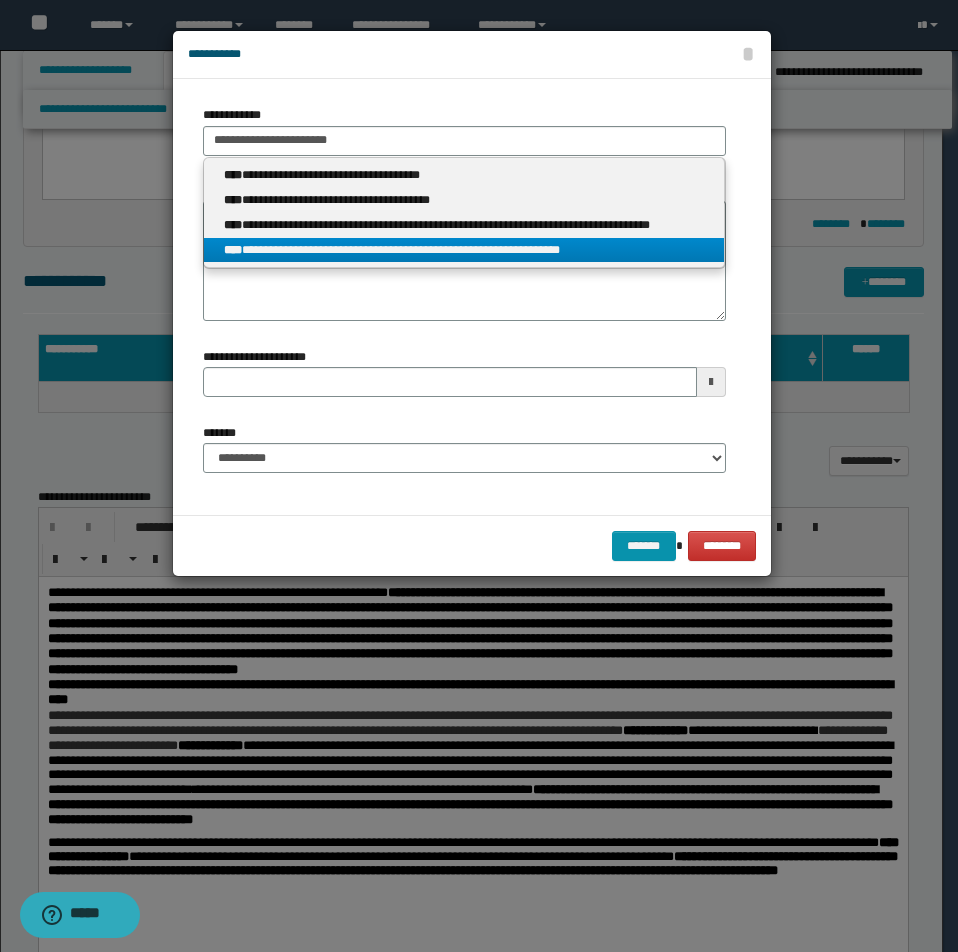 click on "**********" at bounding box center [464, 250] 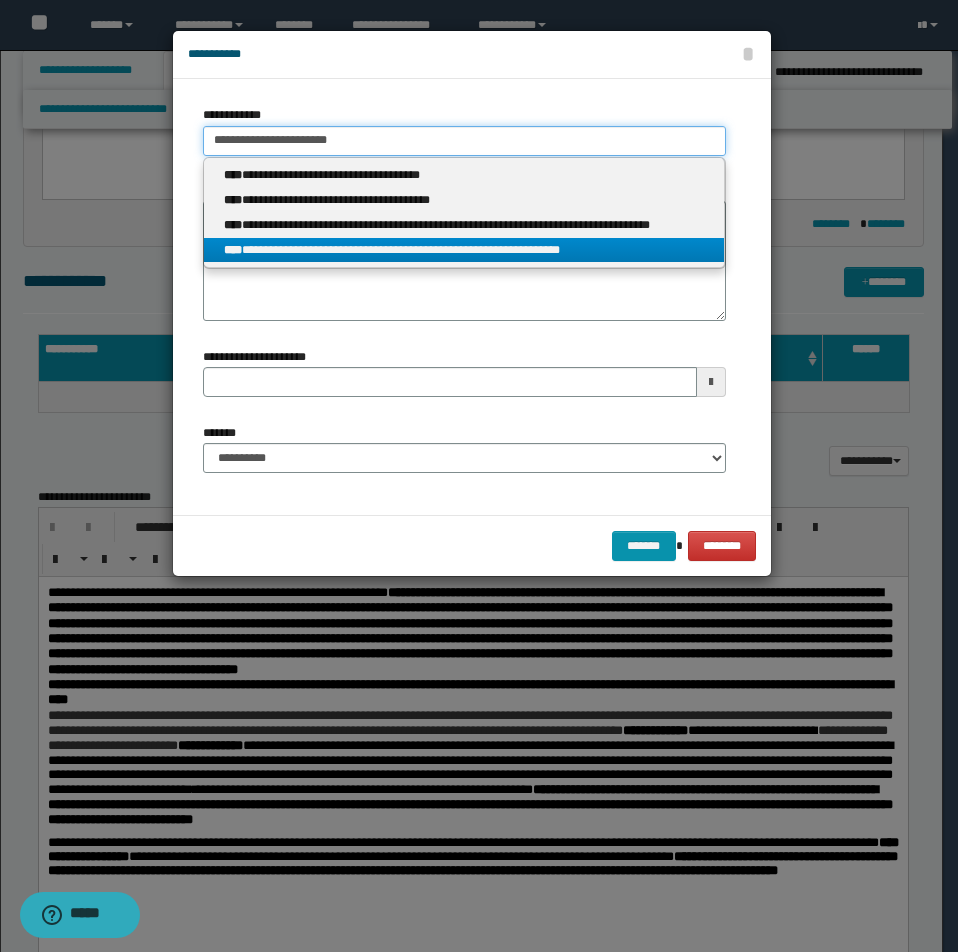 type 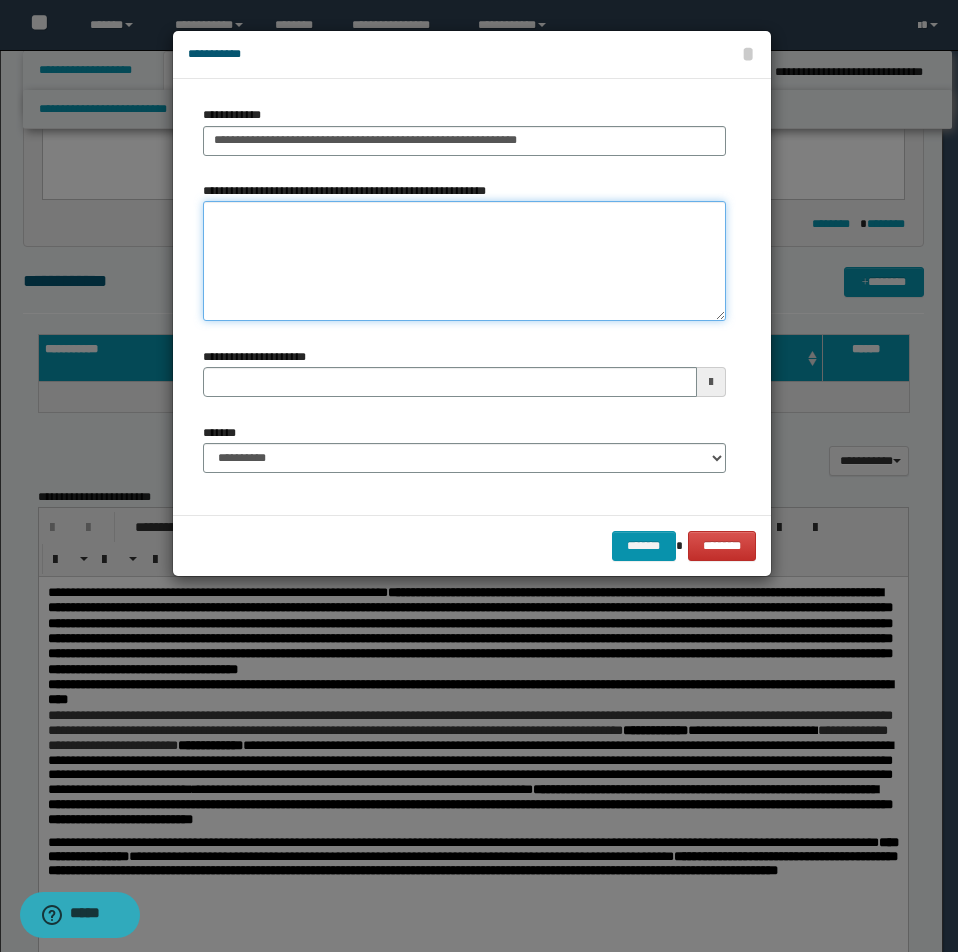 click on "**********" at bounding box center (464, 261) 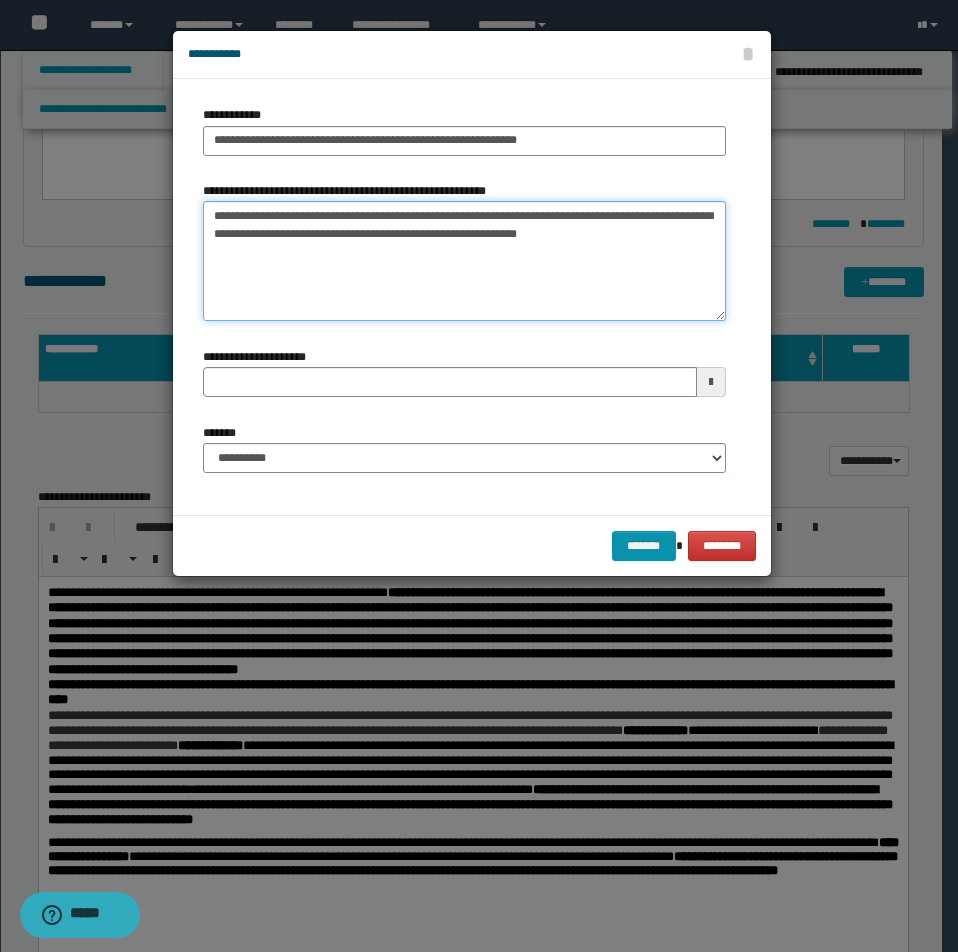 click on "**********" at bounding box center (464, 261) 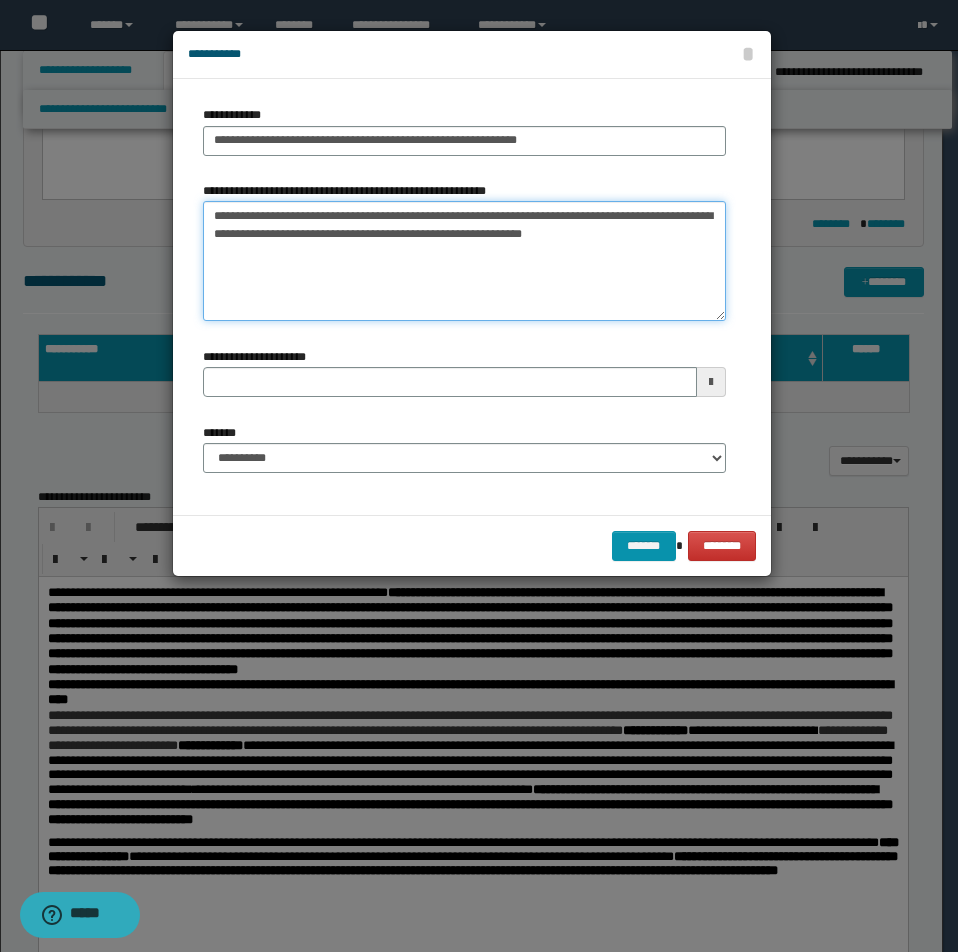 type on "**********" 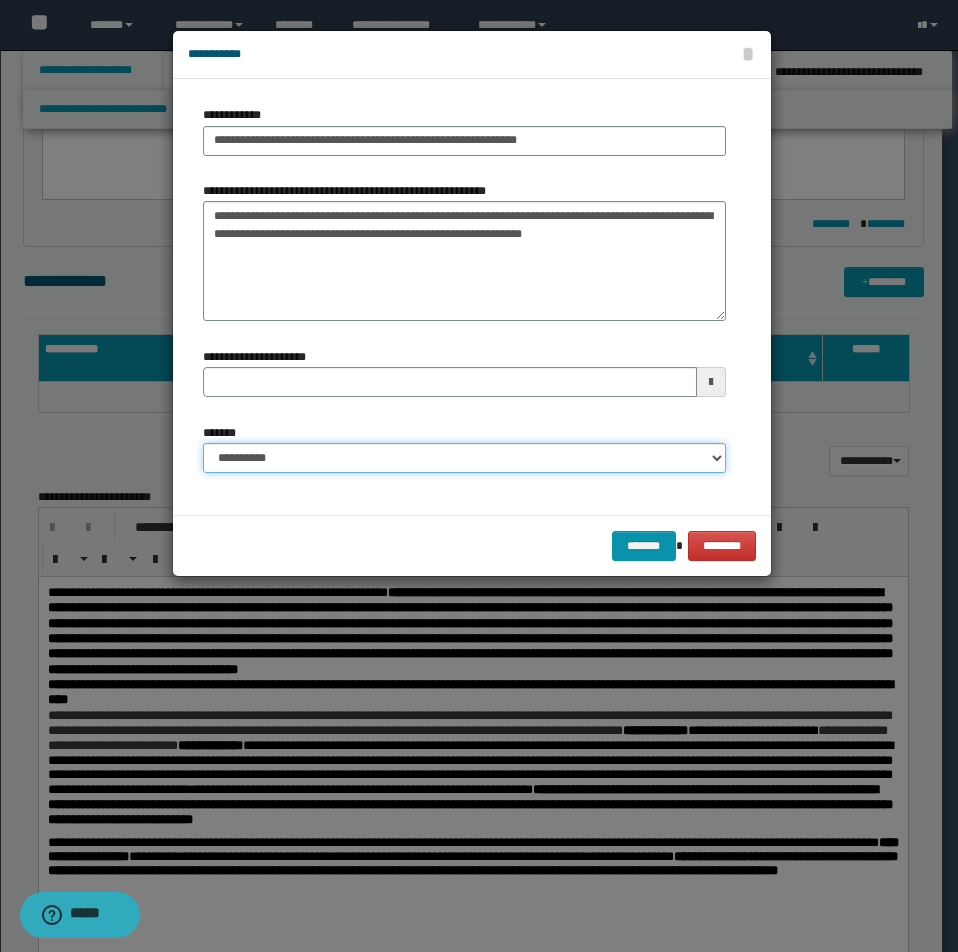 click on "**********" at bounding box center (464, 458) 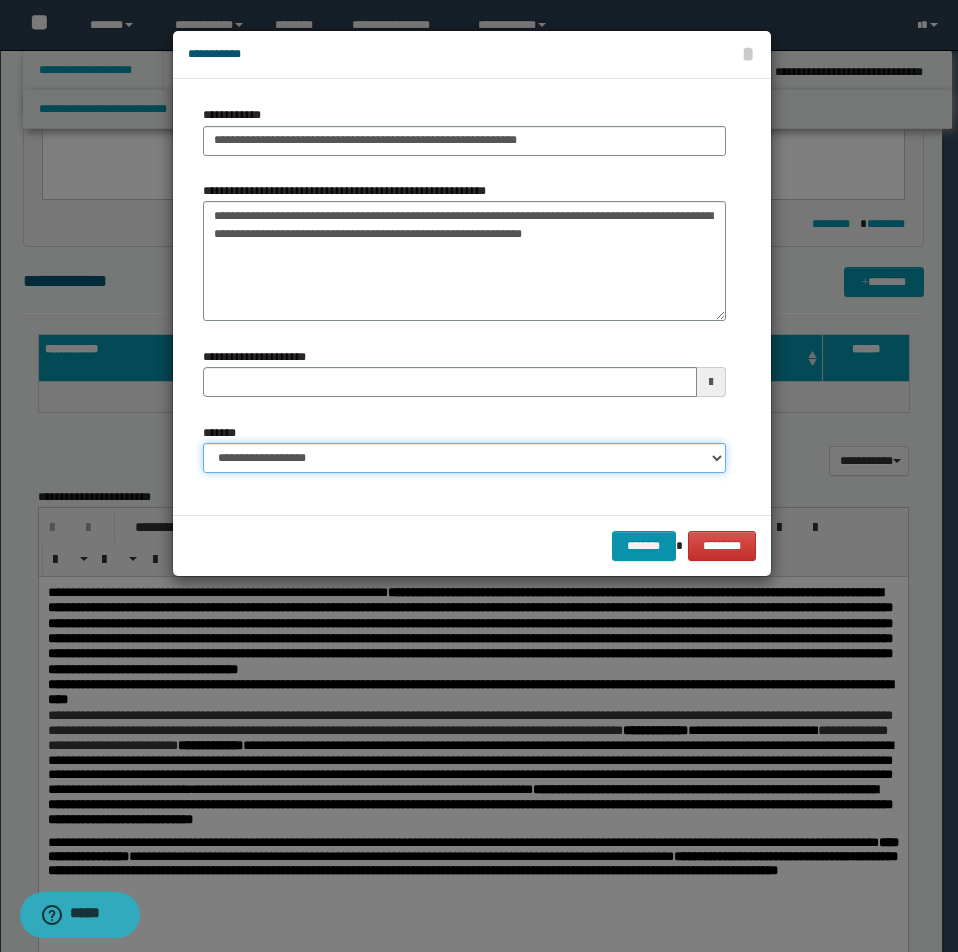 click on "**********" at bounding box center [464, 458] 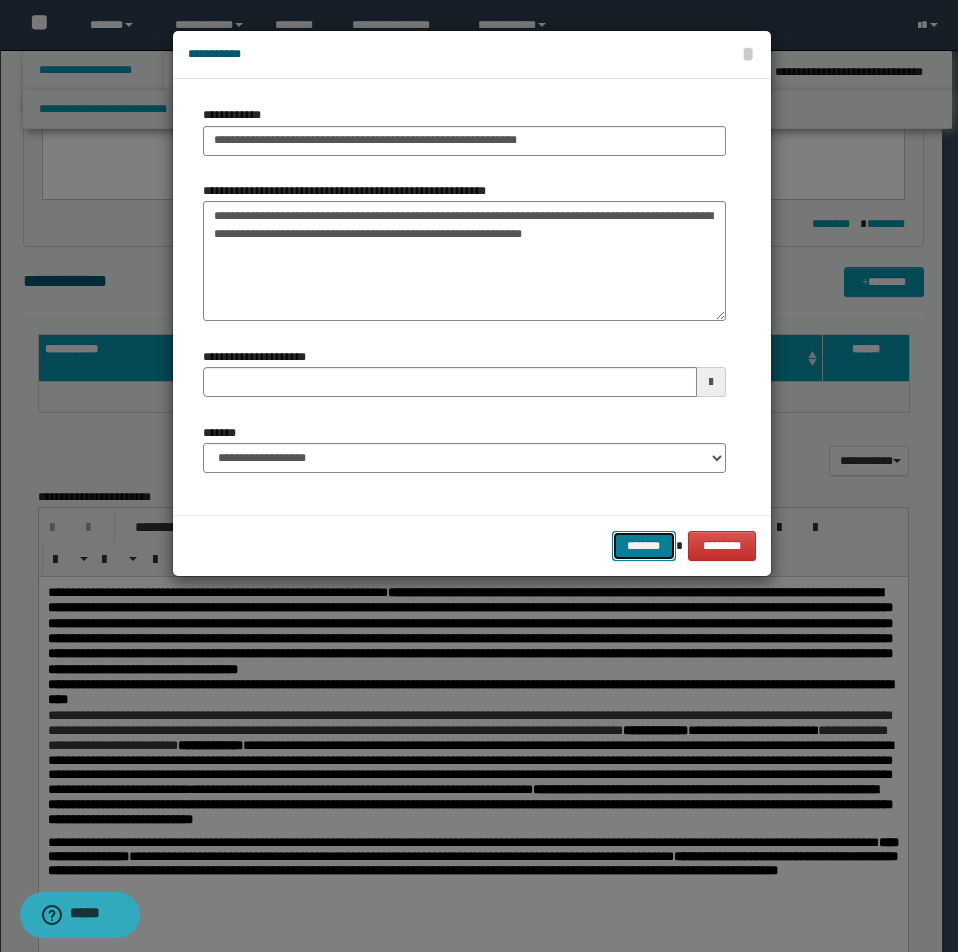 click on "*******" at bounding box center (644, 546) 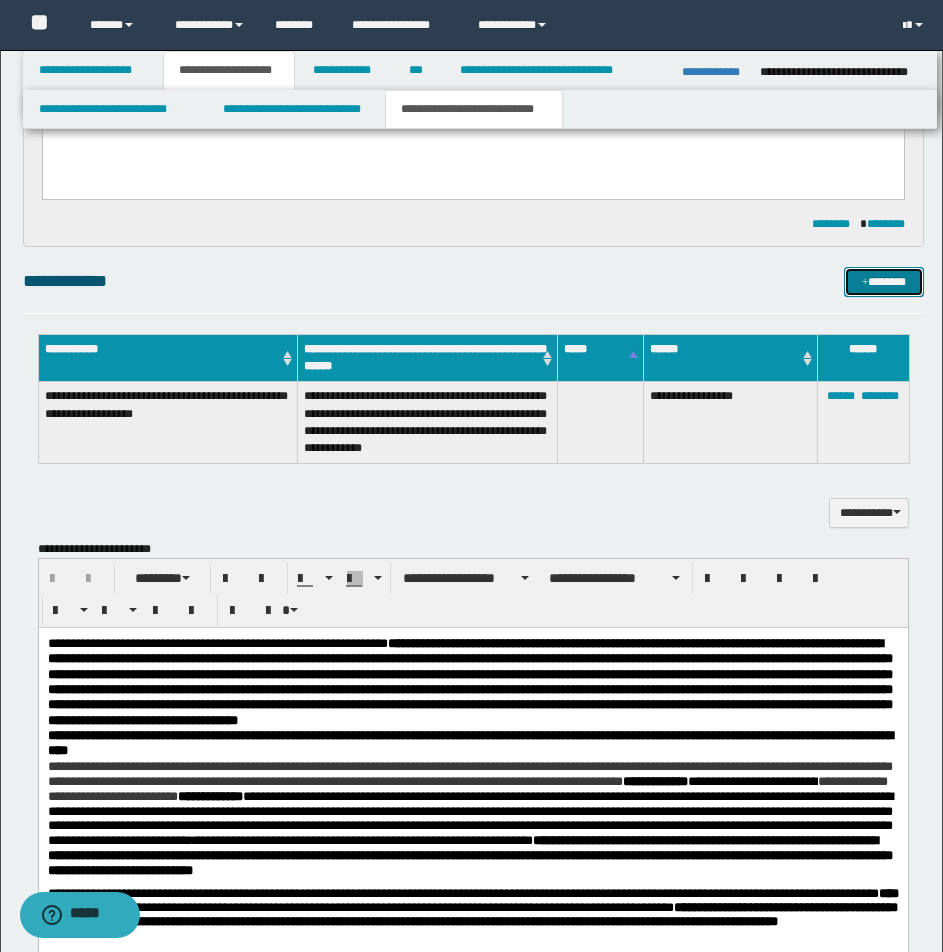 click on "*******" at bounding box center [884, 282] 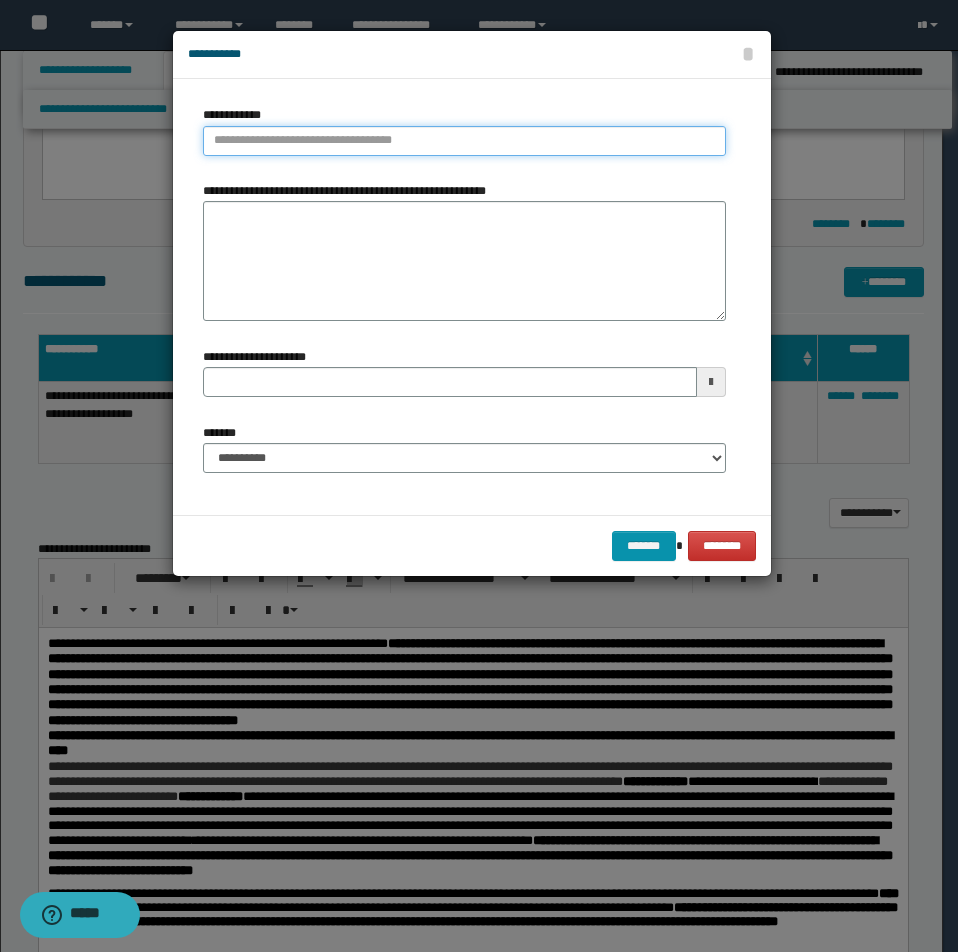type on "**********" 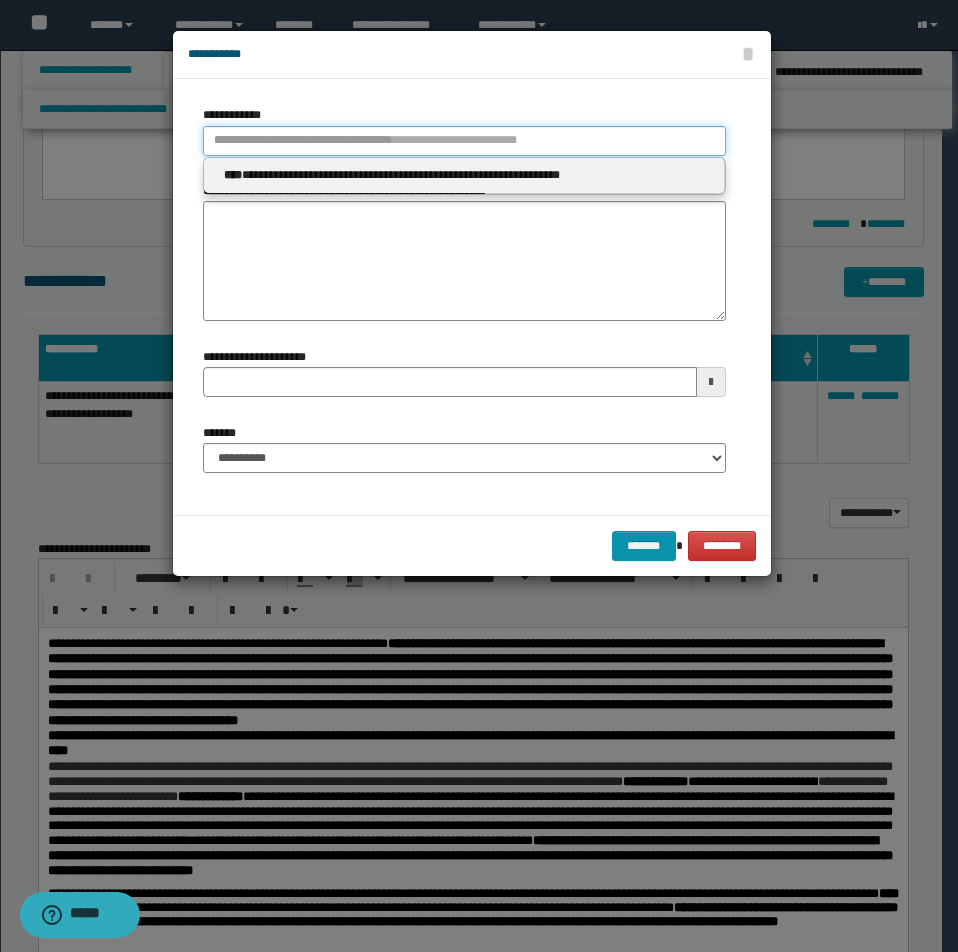 click on "**********" at bounding box center (464, 141) 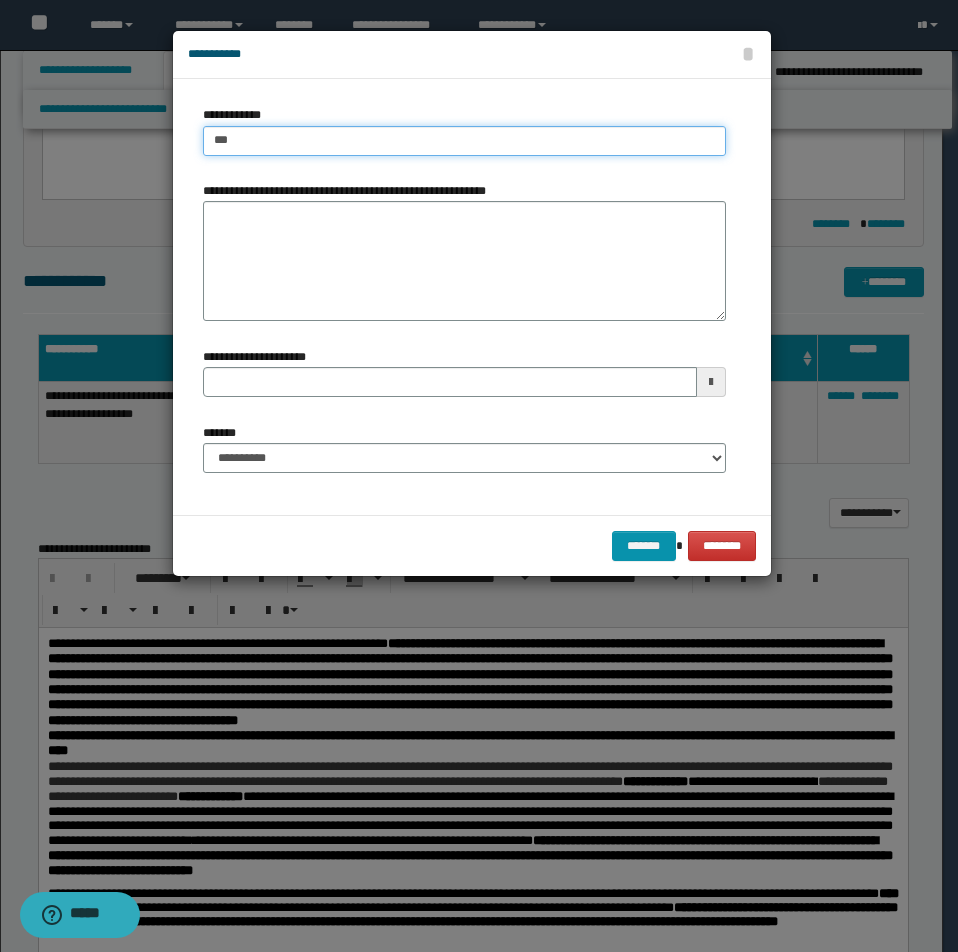 type on "****" 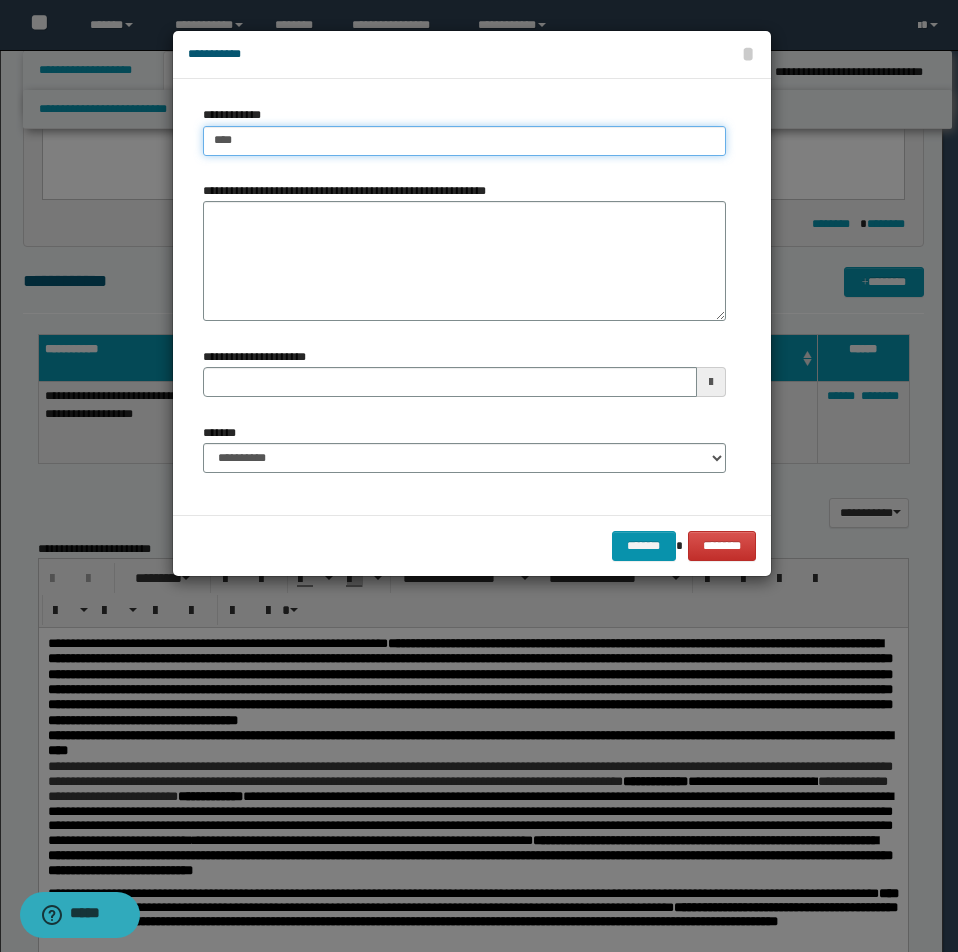 type on "****" 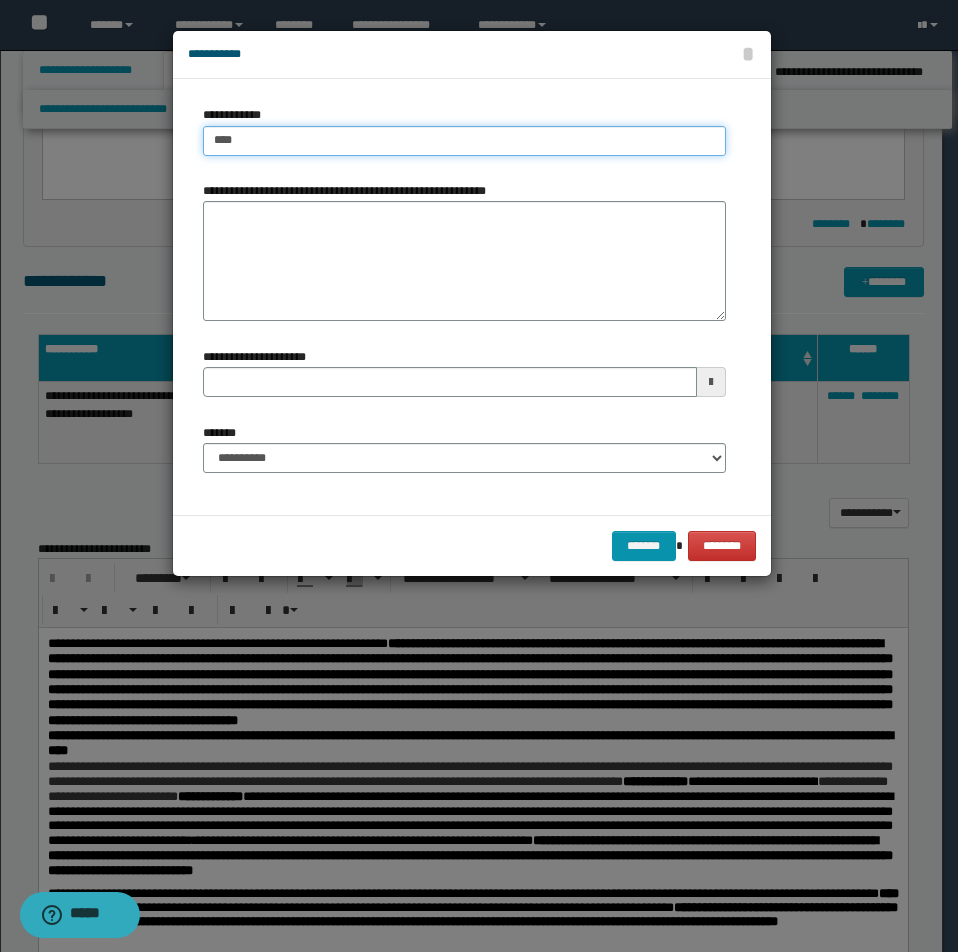 type 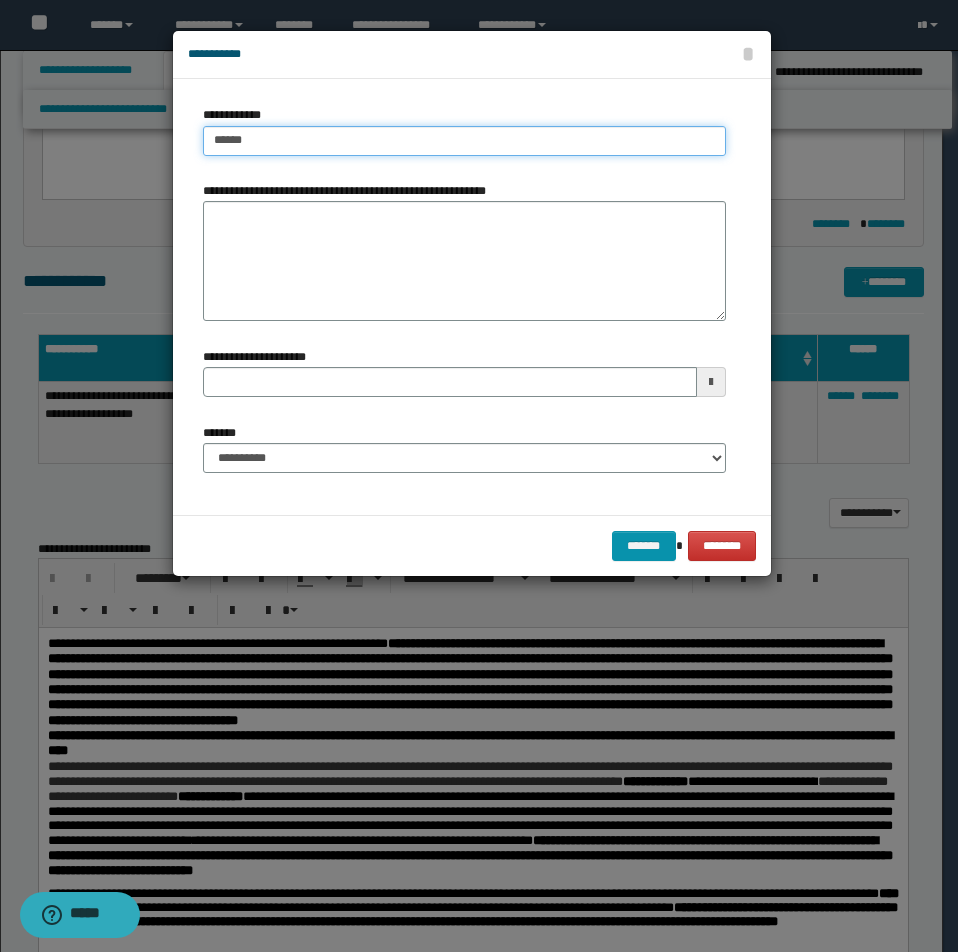 type on "*******" 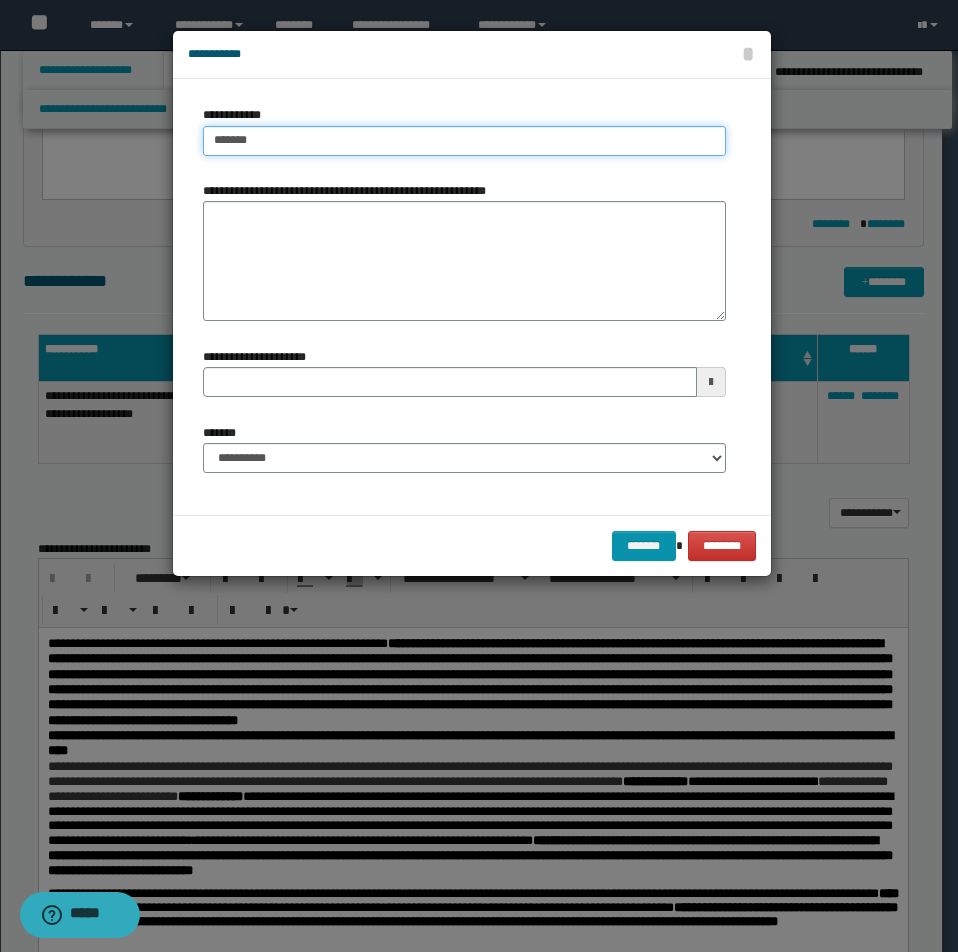 type on "**********" 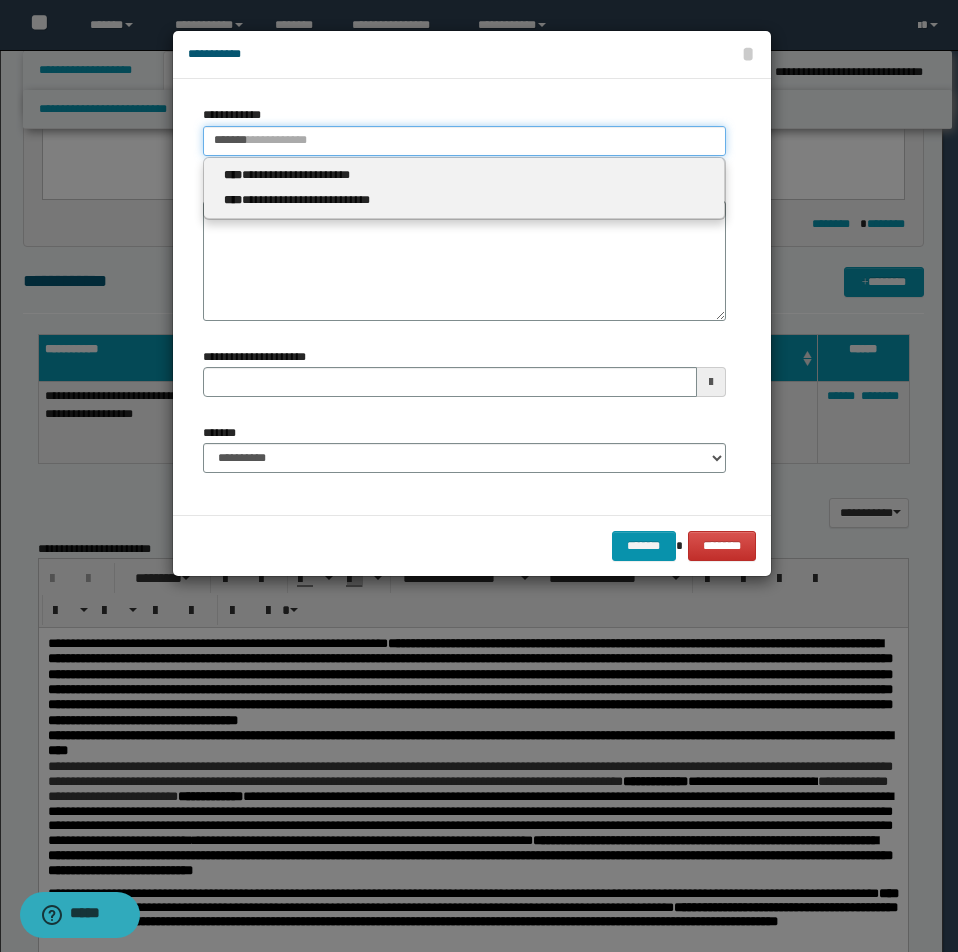 type 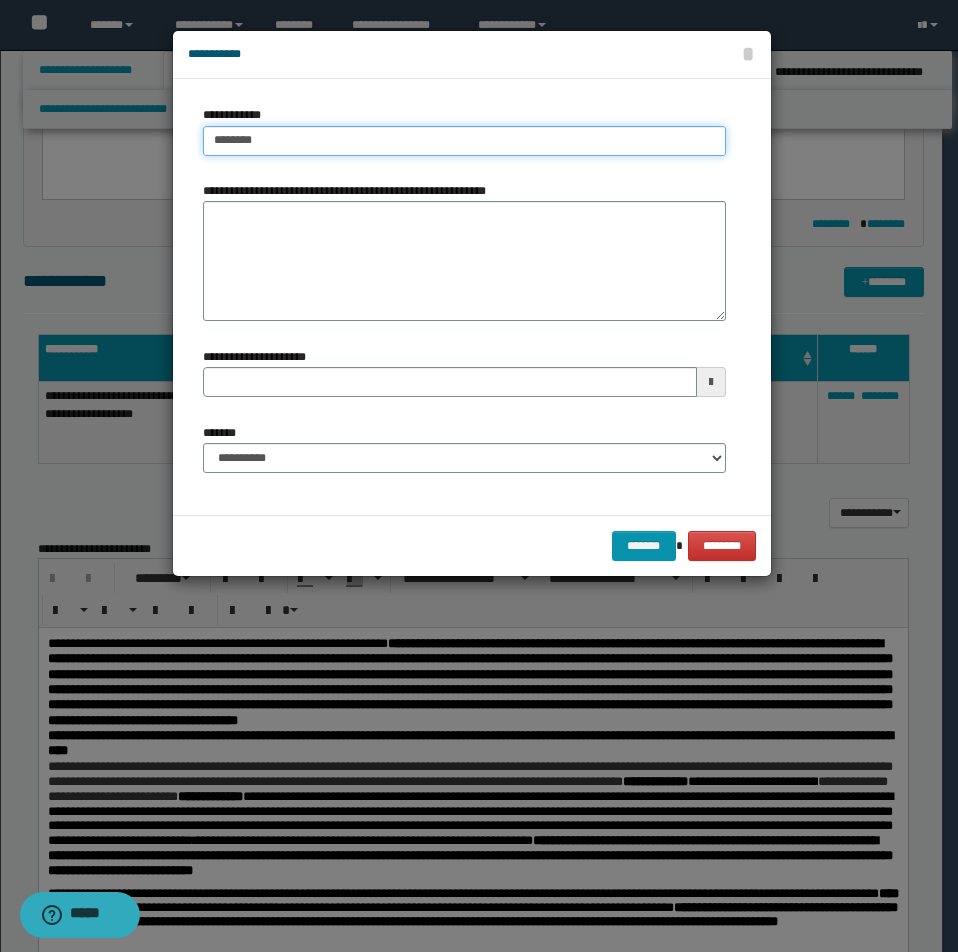 type on "**********" 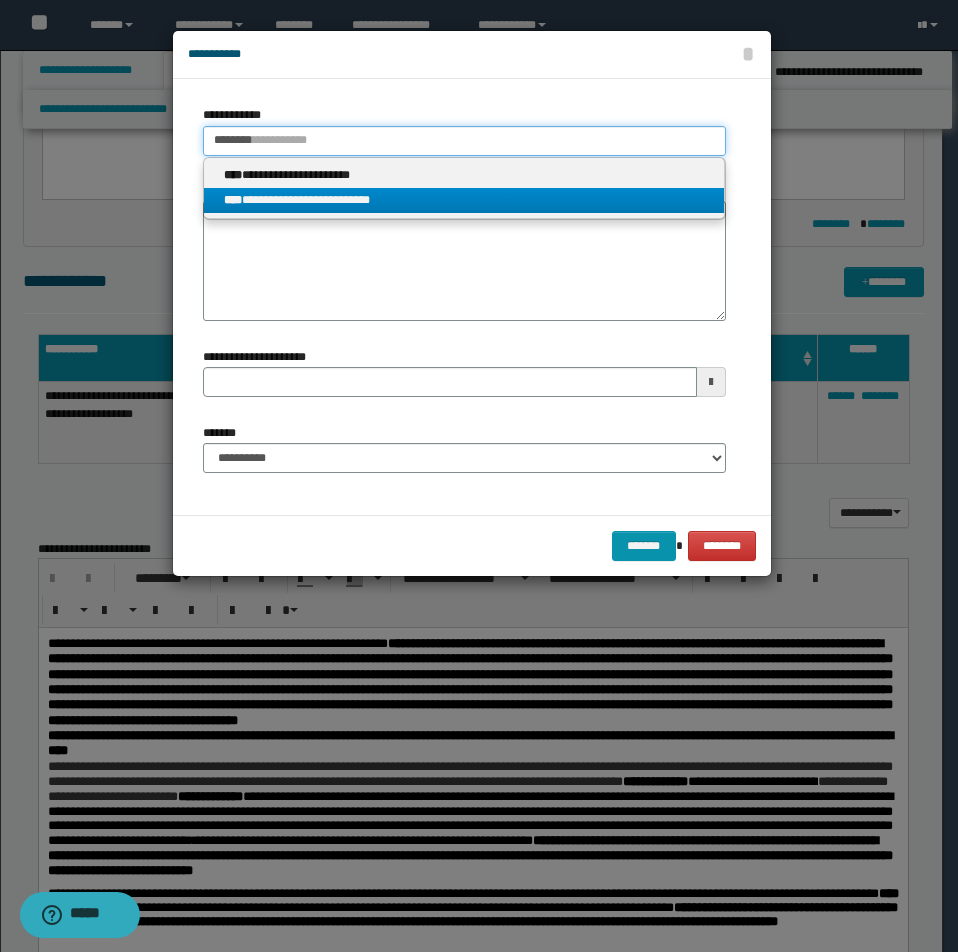 type on "*******" 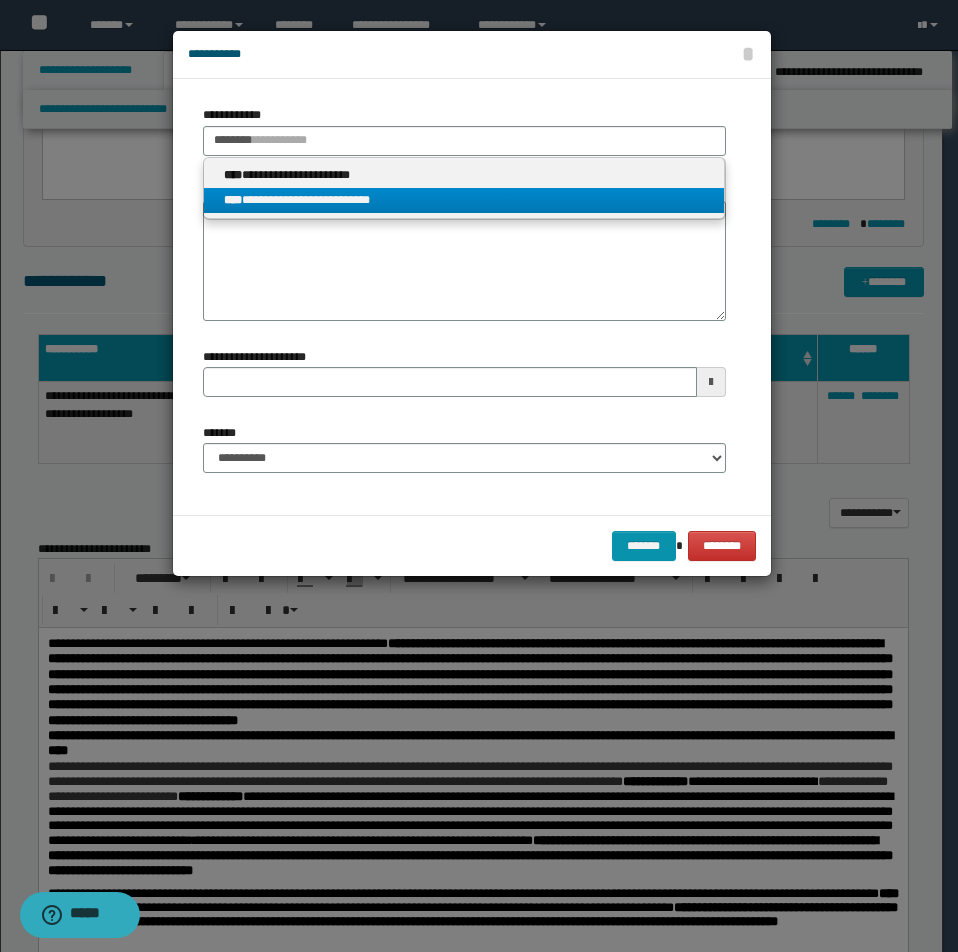 click on "**********" at bounding box center (464, 200) 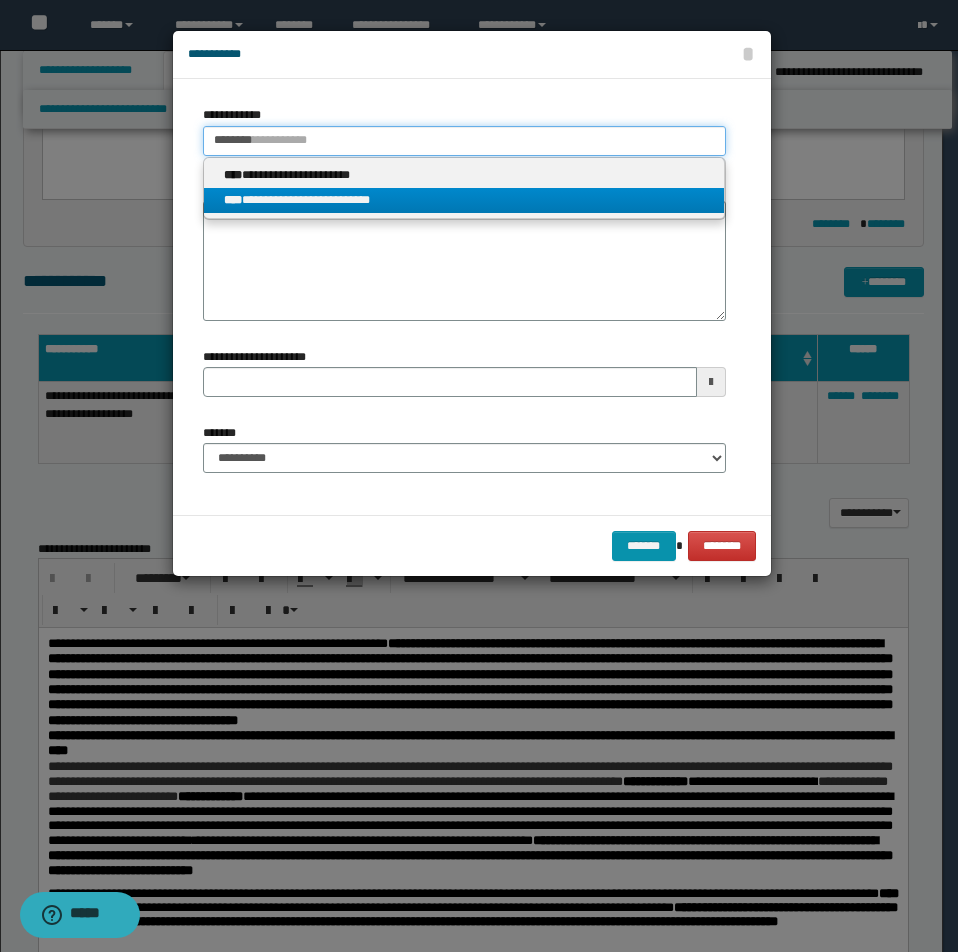 type 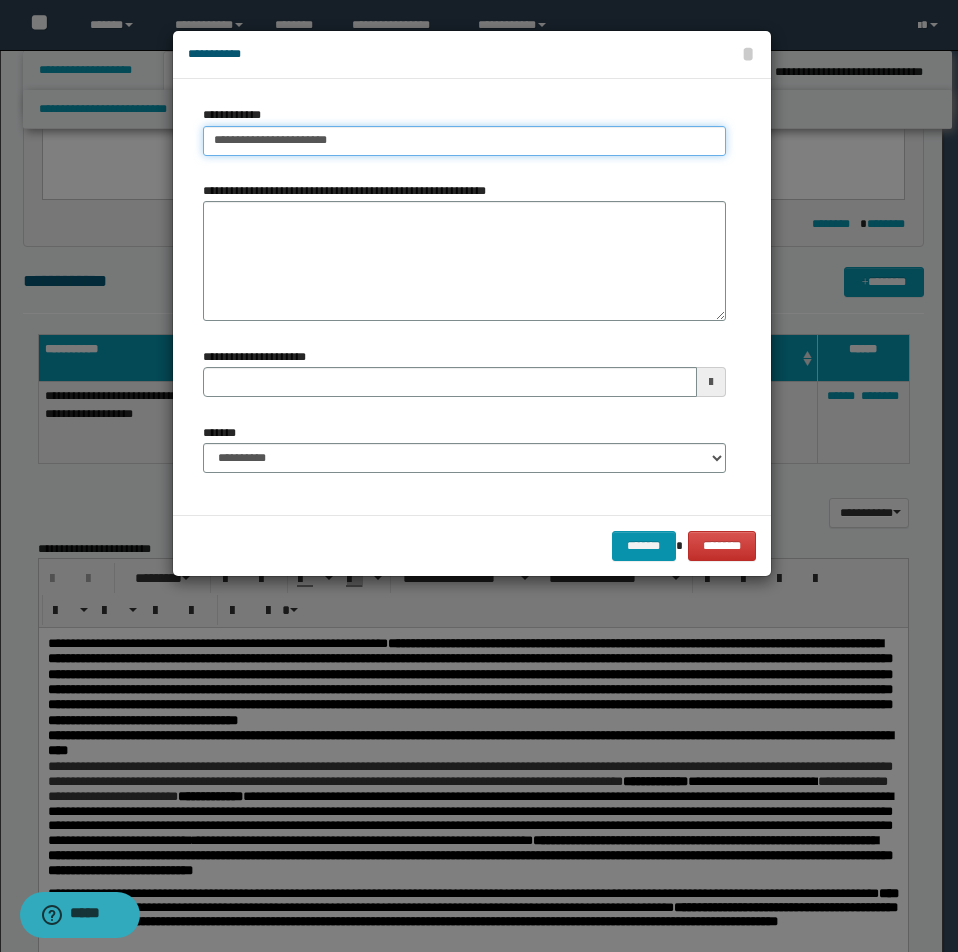 drag, startPoint x: 214, startPoint y: 139, endPoint x: 505, endPoint y: 134, distance: 291.04294 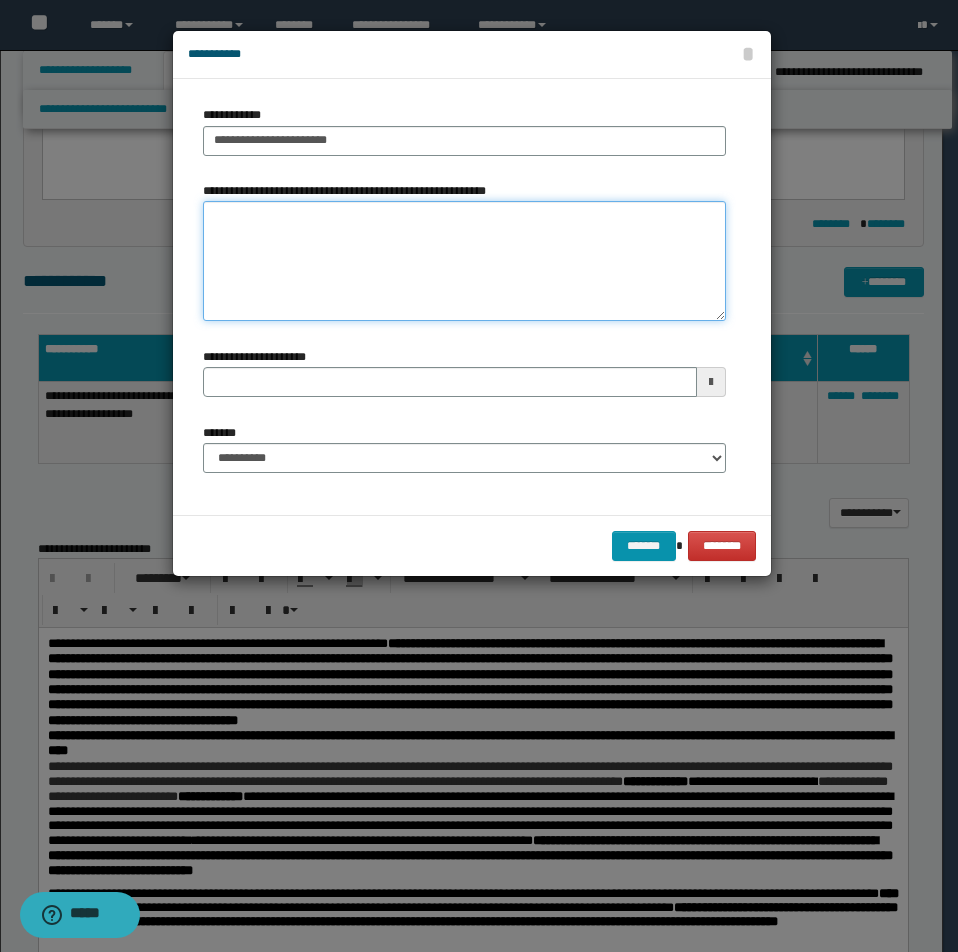 click on "**********" at bounding box center [464, 261] 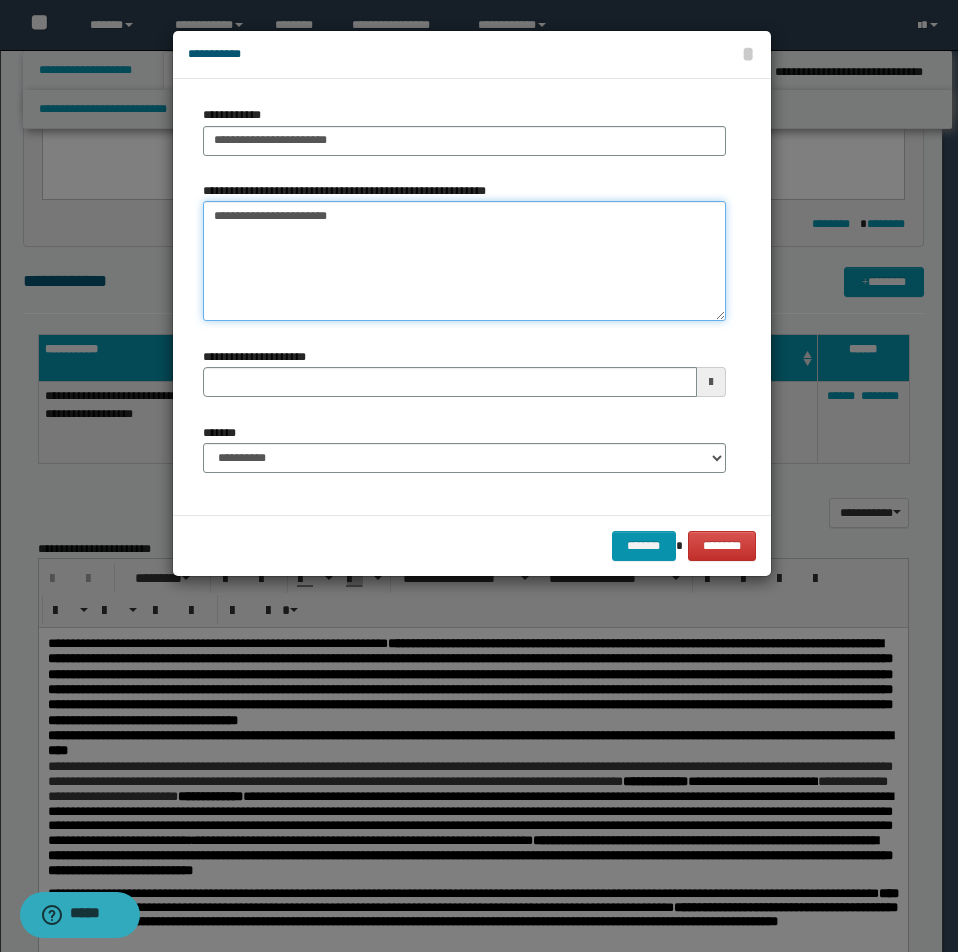 type on "**********" 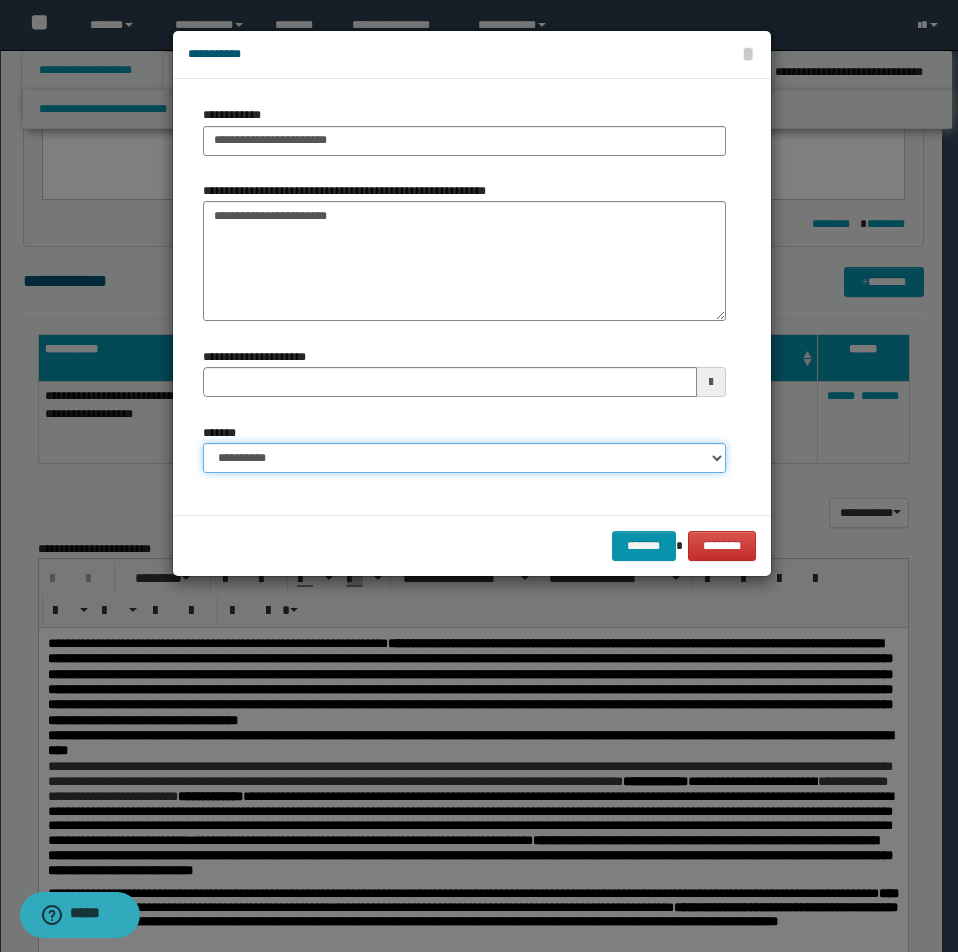 click on "**********" at bounding box center [464, 458] 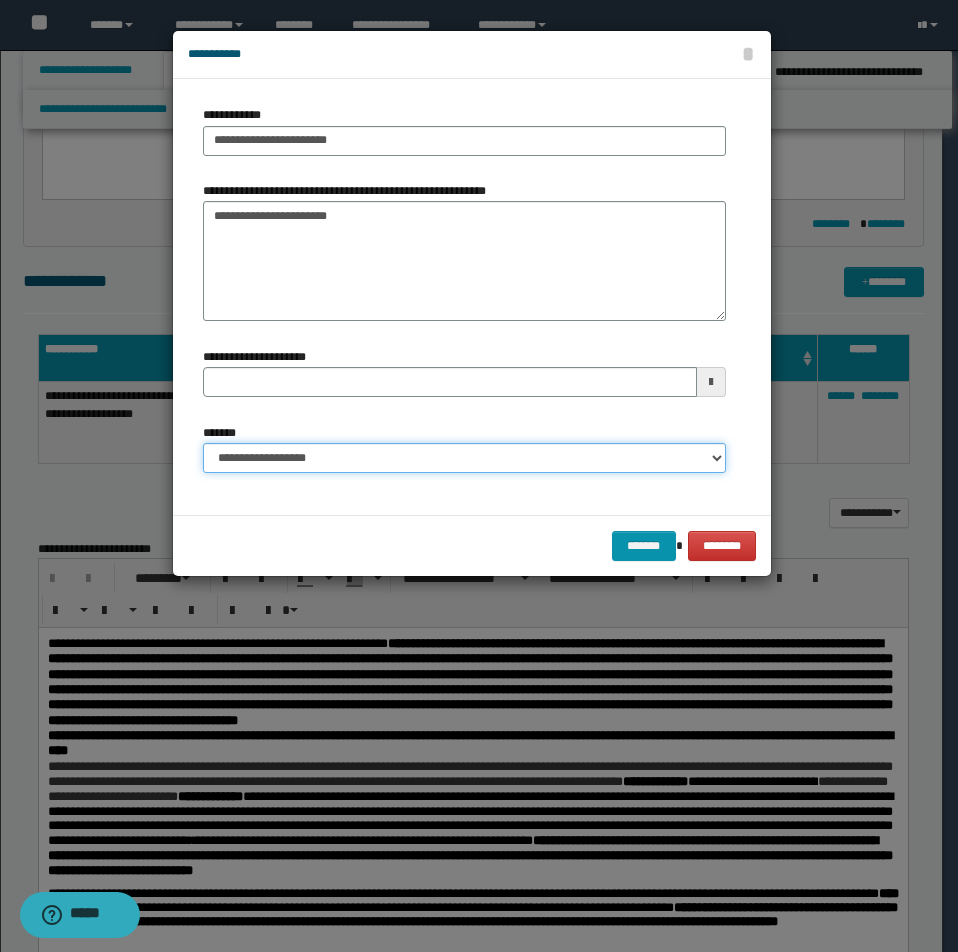 click on "**********" at bounding box center [464, 458] 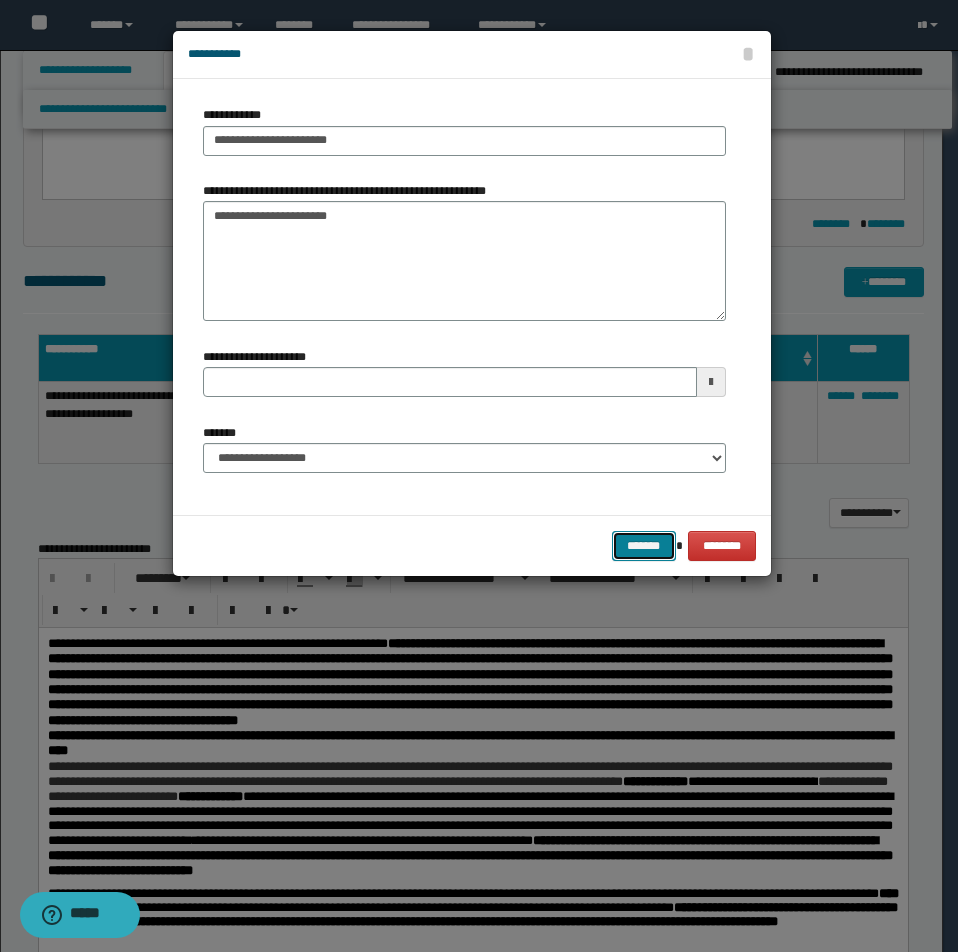 click on "*******" at bounding box center (644, 546) 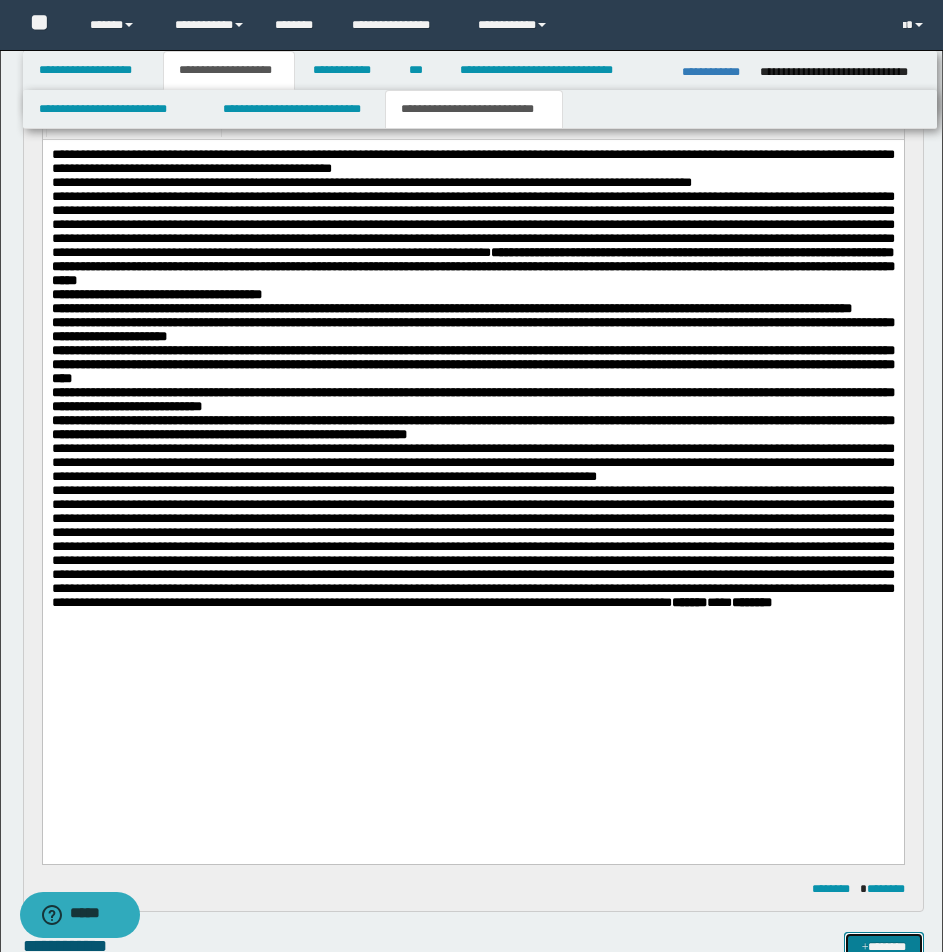 scroll, scrollTop: 248, scrollLeft: 0, axis: vertical 